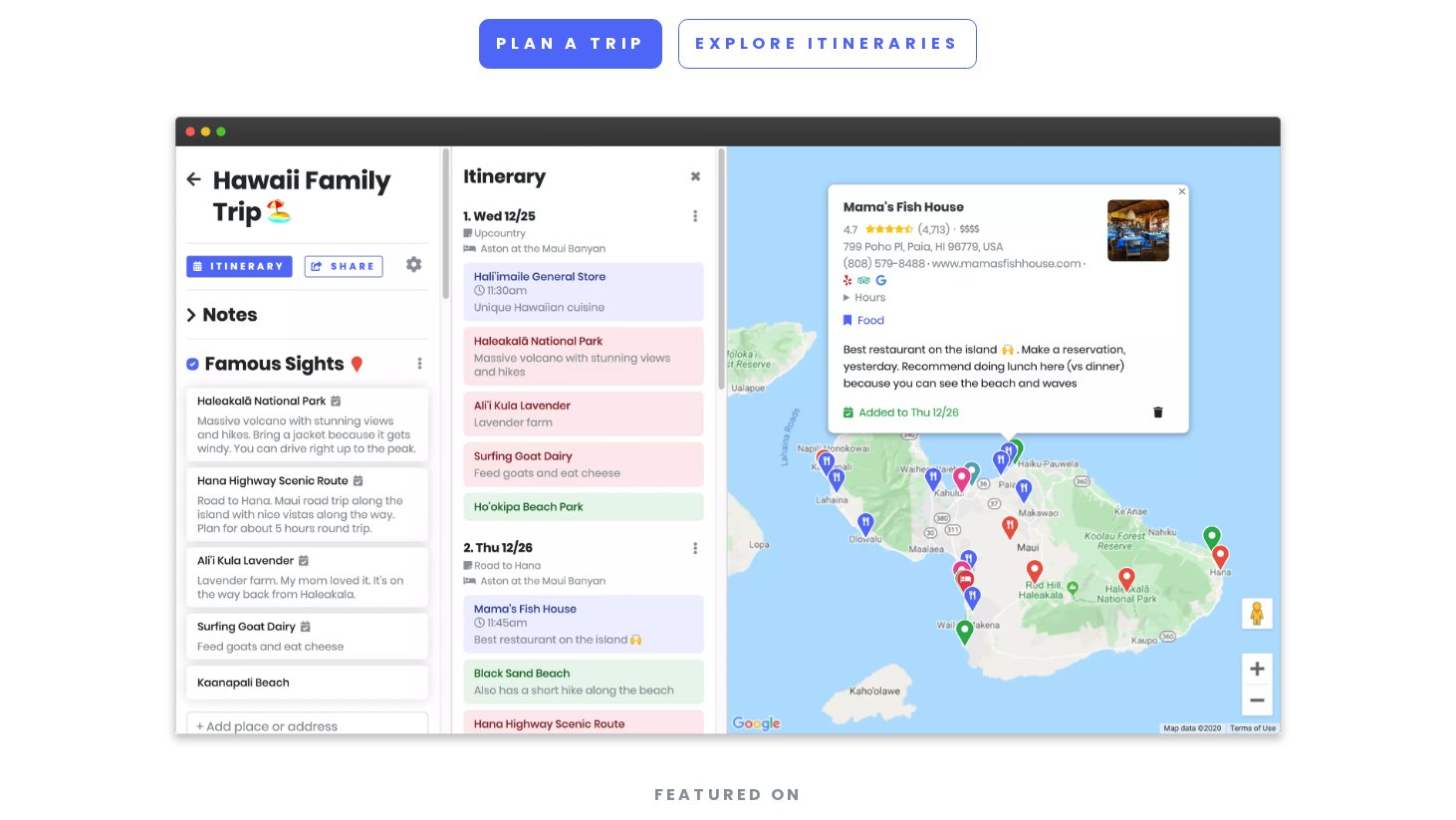scroll, scrollTop: 0, scrollLeft: 0, axis: both 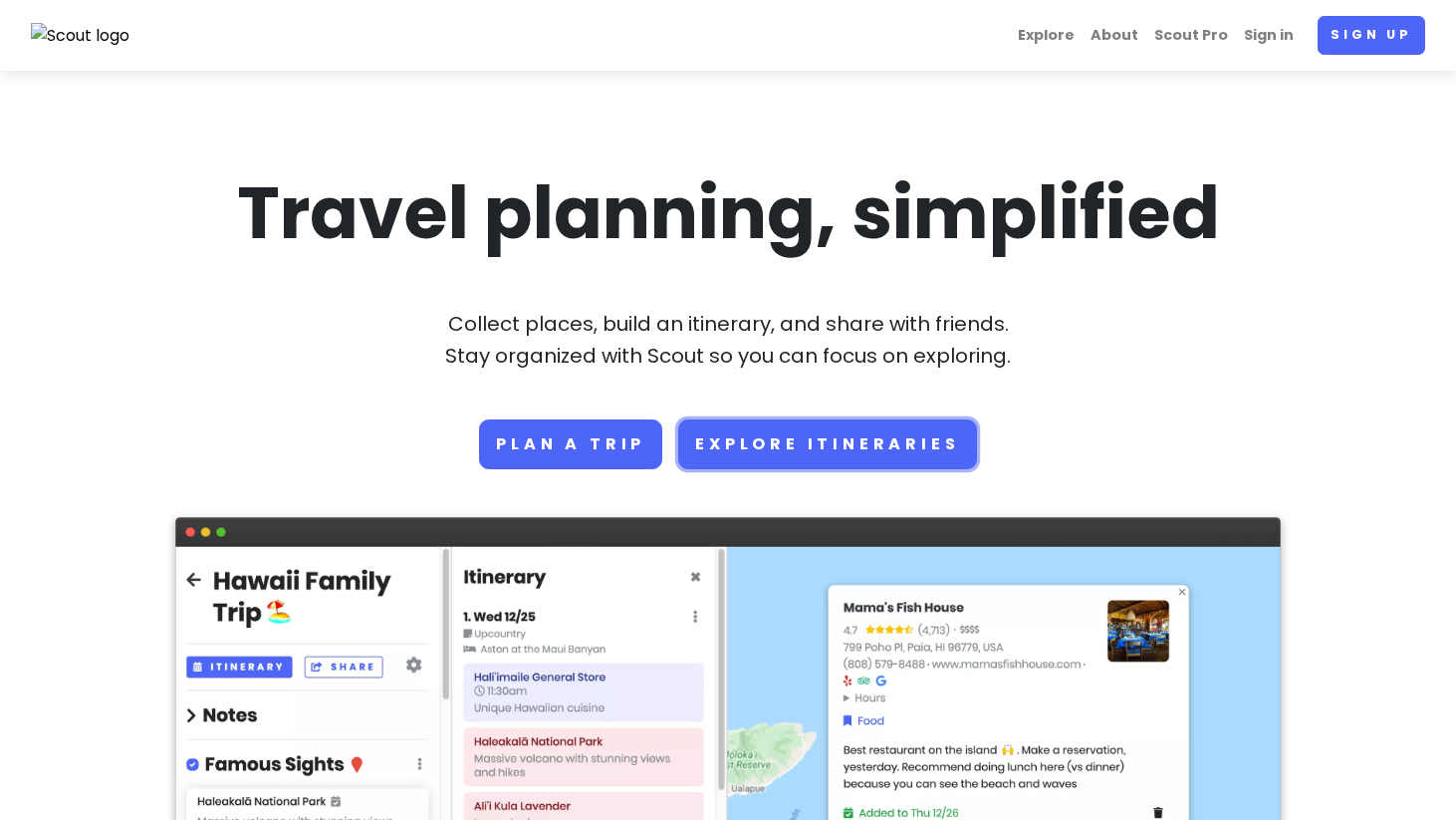 click on "Explore Itineraries" at bounding box center [827, 444] 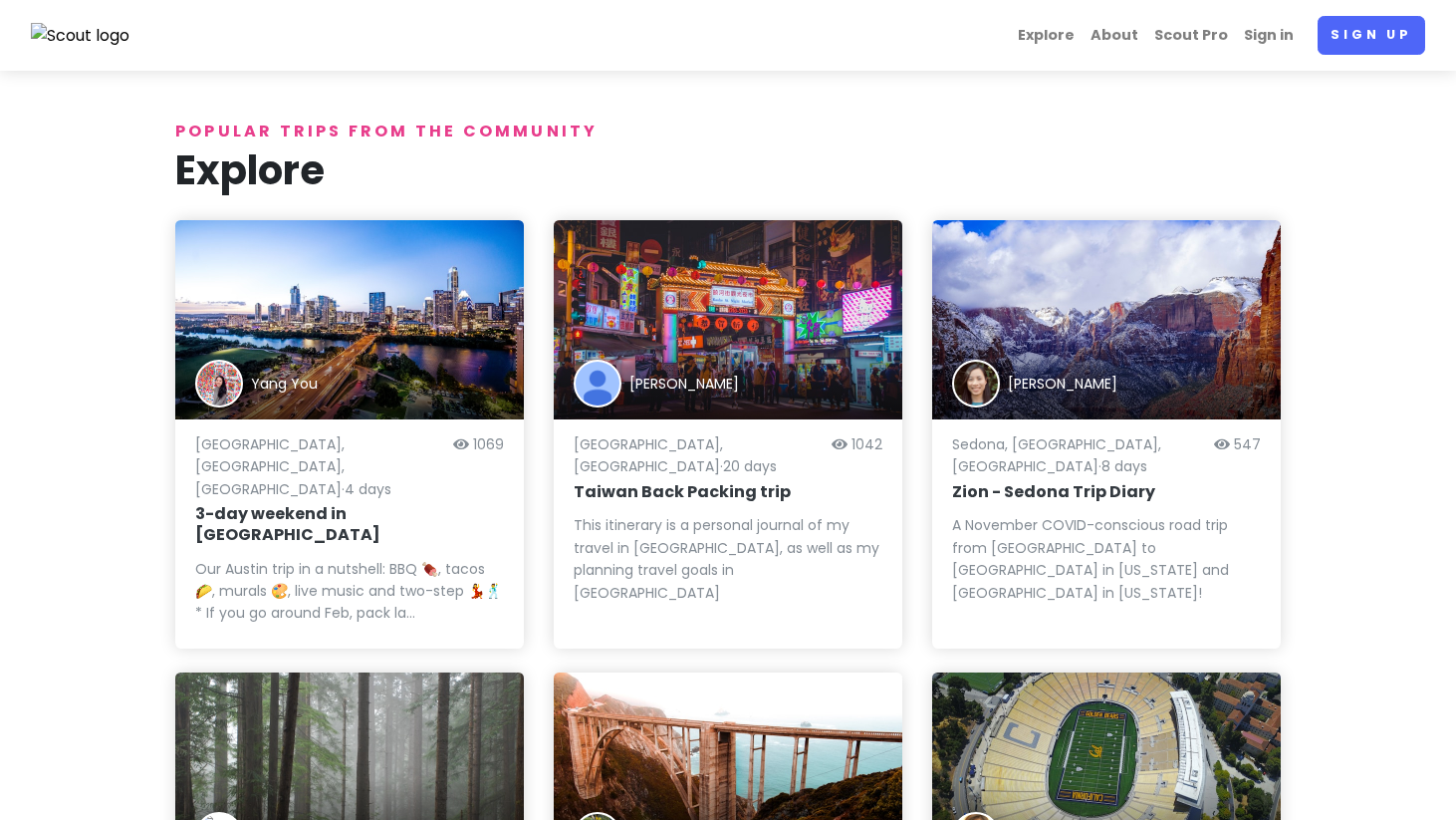 click on "3-day weekend in [GEOGRAPHIC_DATA]" at bounding box center [350, 525] 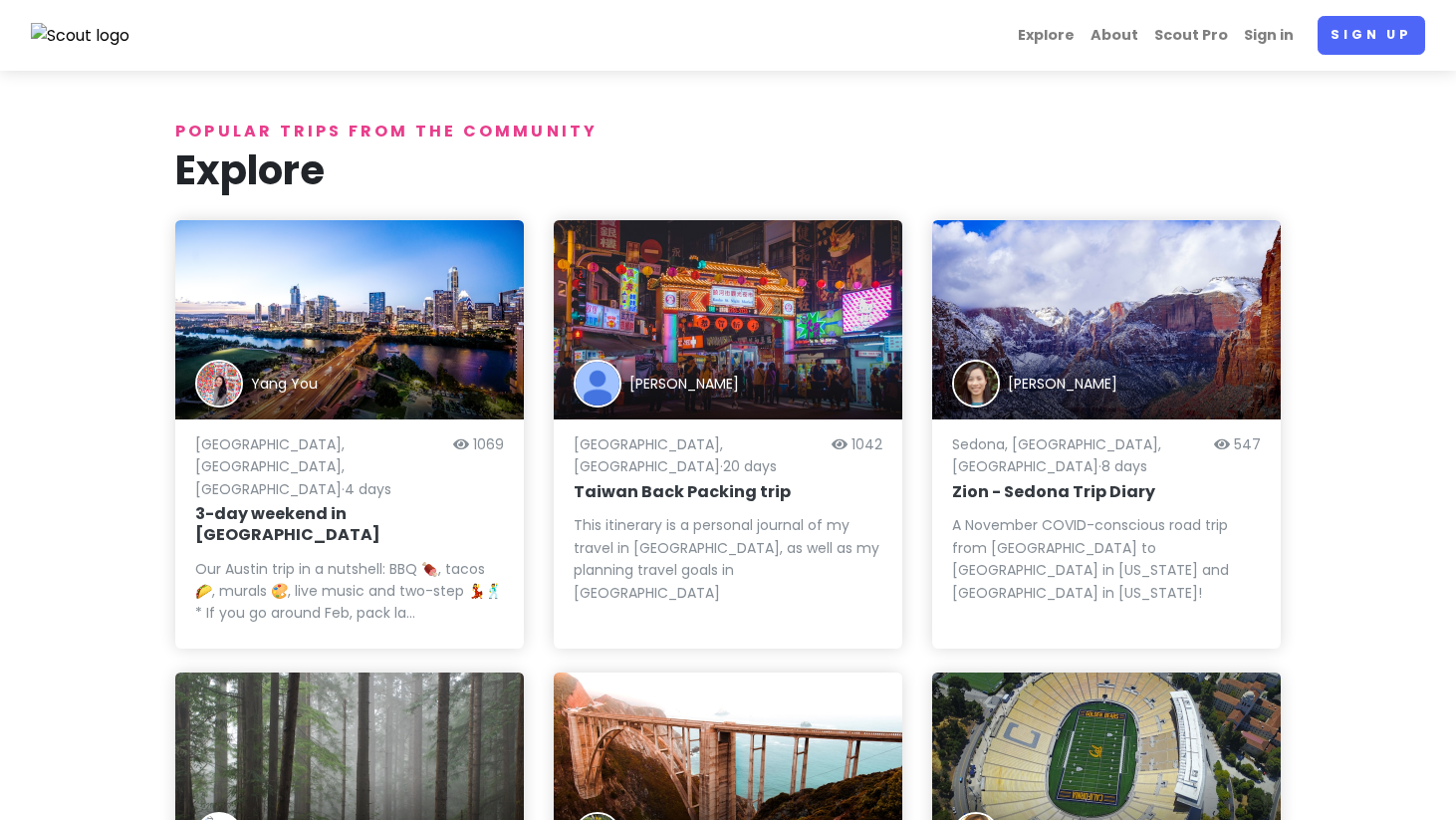 click on "Popular trips from the community Explore Yang You [GEOGRAPHIC_DATA], [GEOGRAPHIC_DATA], [GEOGRAPHIC_DATA]  ·  4 days 1069 3-day weekend in [GEOGRAPHIC_DATA] Our [PERSON_NAME] in a nutshell: BBQ 🍖, tacos 🌮, murals 🎨, live music and two-step 💃🕺
* If you go around Feb, pack la... [PERSON_NAME] [GEOGRAPHIC_DATA], [GEOGRAPHIC_DATA]  ·  20 days 1042 Taiwan Back Packing trip This itinerary is a personal journal of my travel in [GEOGRAPHIC_DATA], as well as my planning travel goals in [GEOGRAPHIC_DATA] [PERSON_NAME], [GEOGRAPHIC_DATA], [GEOGRAPHIC_DATA]  ·  8 days 547 Zion - Sedona Trip Diary A November COVID-conscious road trip from [GEOGRAPHIC_DATA] to [GEOGRAPHIC_DATA] in [US_STATE] and [GEOGRAPHIC_DATA] in [US_STATE]! [PERSON_NAME], [GEOGRAPHIC_DATA], [GEOGRAPHIC_DATA]  ·  2 days 615 Weekend Getaway in [GEOGRAPHIC_DATA] A 3-hour drive north of [GEOGRAPHIC_DATA], [GEOGRAPHIC_DATA] is a coastal oasis home to breathtaking cliff views, beautiful [GEOGRAPHIC_DATA] ... [PERSON_NAME] Monterey & Carmel  ·  3 days 636 Weekend in [GEOGRAPHIC_DATA] & Big Sur 🌊🐠 A nice quick getaway for Bay Area folks (only 2hrs from [GEOGRAPHIC_DATA]). Great way to spend a long weekend [PERSON_NAME][GEOGRAPHIC_DATA][PERSON_NAME], [GEOGRAPHIC_DATA], [GEOGRAPHIC_DATA]  ·  385" at bounding box center (728, 1526) 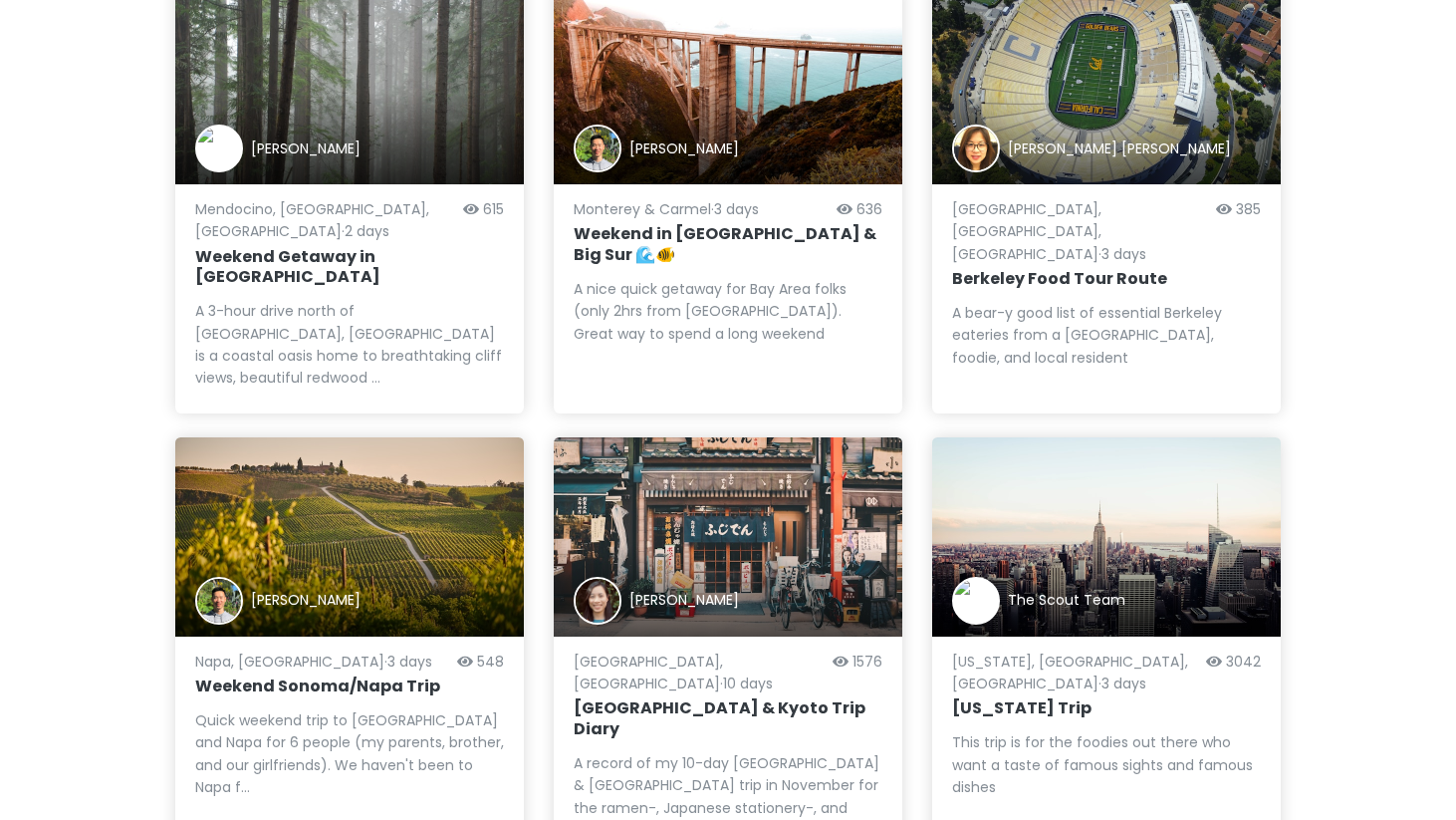 scroll, scrollTop: 852, scrollLeft: 0, axis: vertical 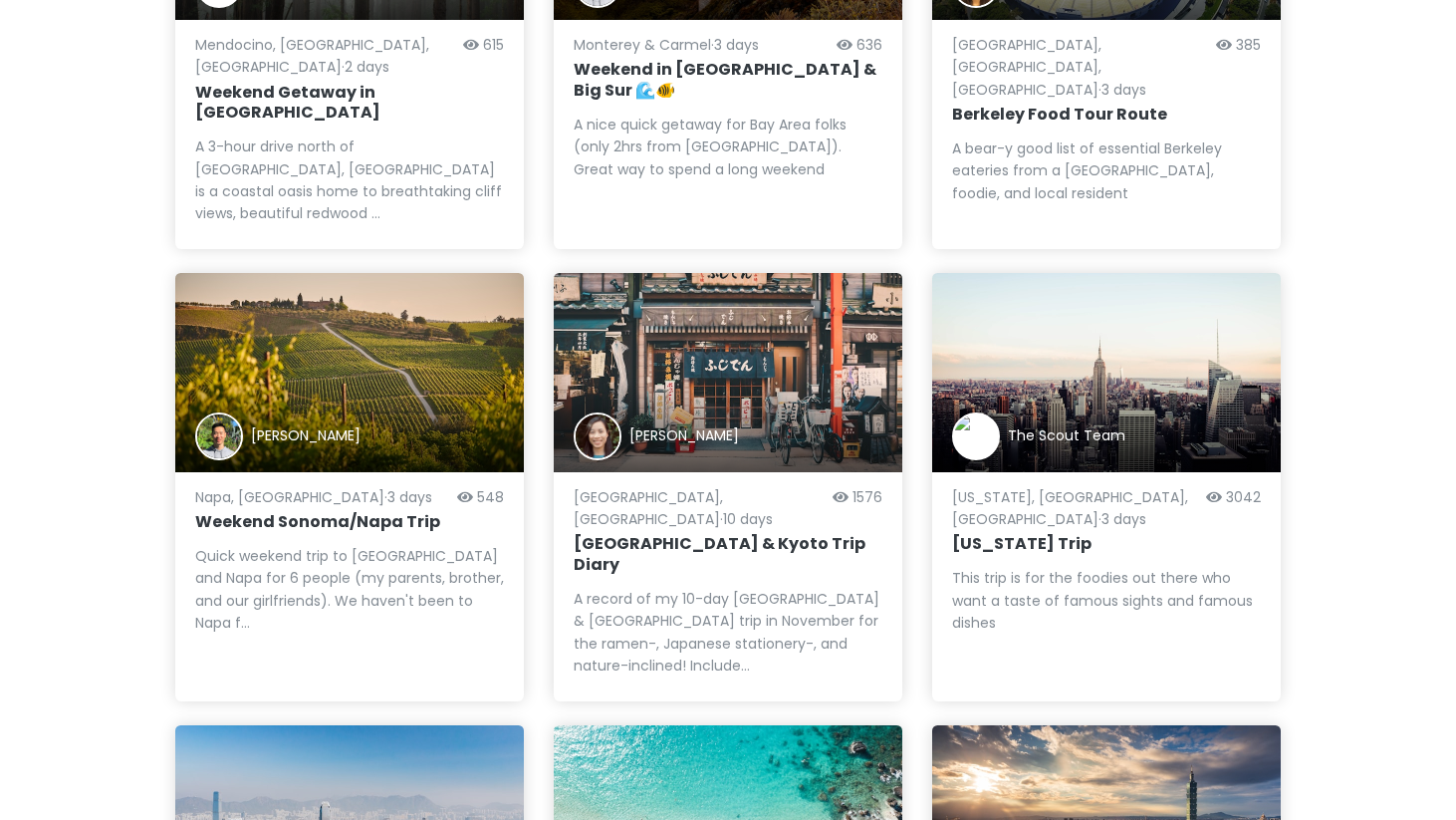 click at bounding box center [598, 436] 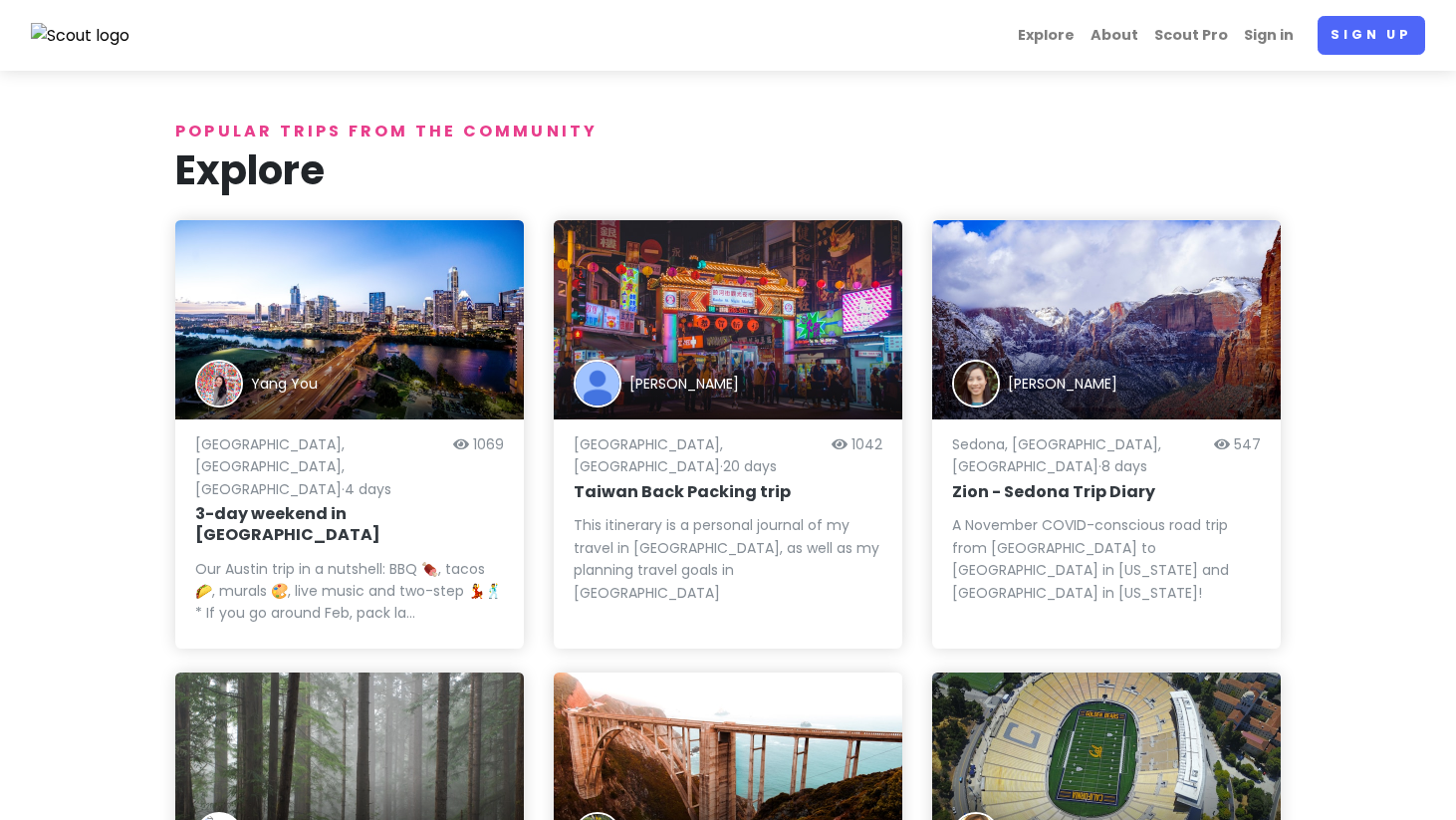 click on "Popular trips from the community Explore Yang You [GEOGRAPHIC_DATA], [GEOGRAPHIC_DATA], [GEOGRAPHIC_DATA]  ·  4 days 1069 3-day weekend in [GEOGRAPHIC_DATA] Our [PERSON_NAME] in a nutshell: BBQ 🍖, tacos 🌮, murals 🎨, live music and two-step 💃🕺
* If you go around Feb, pack la... [PERSON_NAME] [GEOGRAPHIC_DATA], [GEOGRAPHIC_DATA]  ·  20 days 1042 Taiwan Back Packing trip This itinerary is a personal journal of my travel in [GEOGRAPHIC_DATA], as well as my planning travel goals in [GEOGRAPHIC_DATA] [PERSON_NAME], [GEOGRAPHIC_DATA], [GEOGRAPHIC_DATA]  ·  8 days 547 Zion - Sedona Trip Diary A November COVID-conscious road trip from [GEOGRAPHIC_DATA] to [GEOGRAPHIC_DATA] in [US_STATE] and [GEOGRAPHIC_DATA] in [US_STATE]! [PERSON_NAME], [GEOGRAPHIC_DATA], [GEOGRAPHIC_DATA]  ·  2 days 615 Weekend Getaway in [GEOGRAPHIC_DATA] A 3-hour drive north of [GEOGRAPHIC_DATA], [GEOGRAPHIC_DATA] is a coastal oasis home to breathtaking cliff views, beautiful [GEOGRAPHIC_DATA] ... [PERSON_NAME] Monterey & Carmel  ·  3 days 636 Weekend in [GEOGRAPHIC_DATA] & Big Sur 🌊🐠 A nice quick getaway for Bay Area folks (only 2hrs from [GEOGRAPHIC_DATA]). Great way to spend a long weekend [PERSON_NAME][GEOGRAPHIC_DATA][PERSON_NAME], [GEOGRAPHIC_DATA], [GEOGRAPHIC_DATA]  ·  385" at bounding box center [728, 1526] 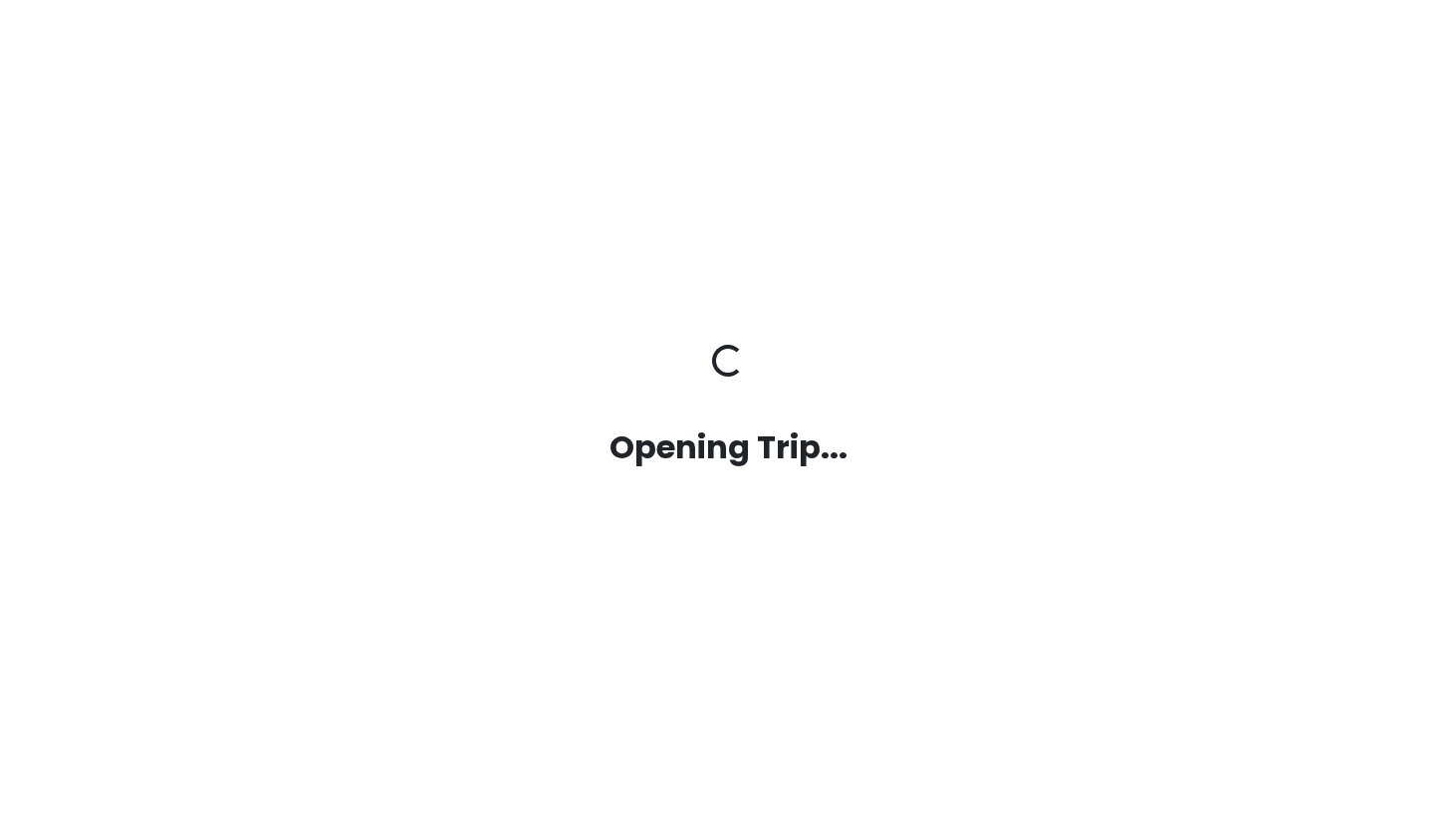 scroll, scrollTop: 0, scrollLeft: 0, axis: both 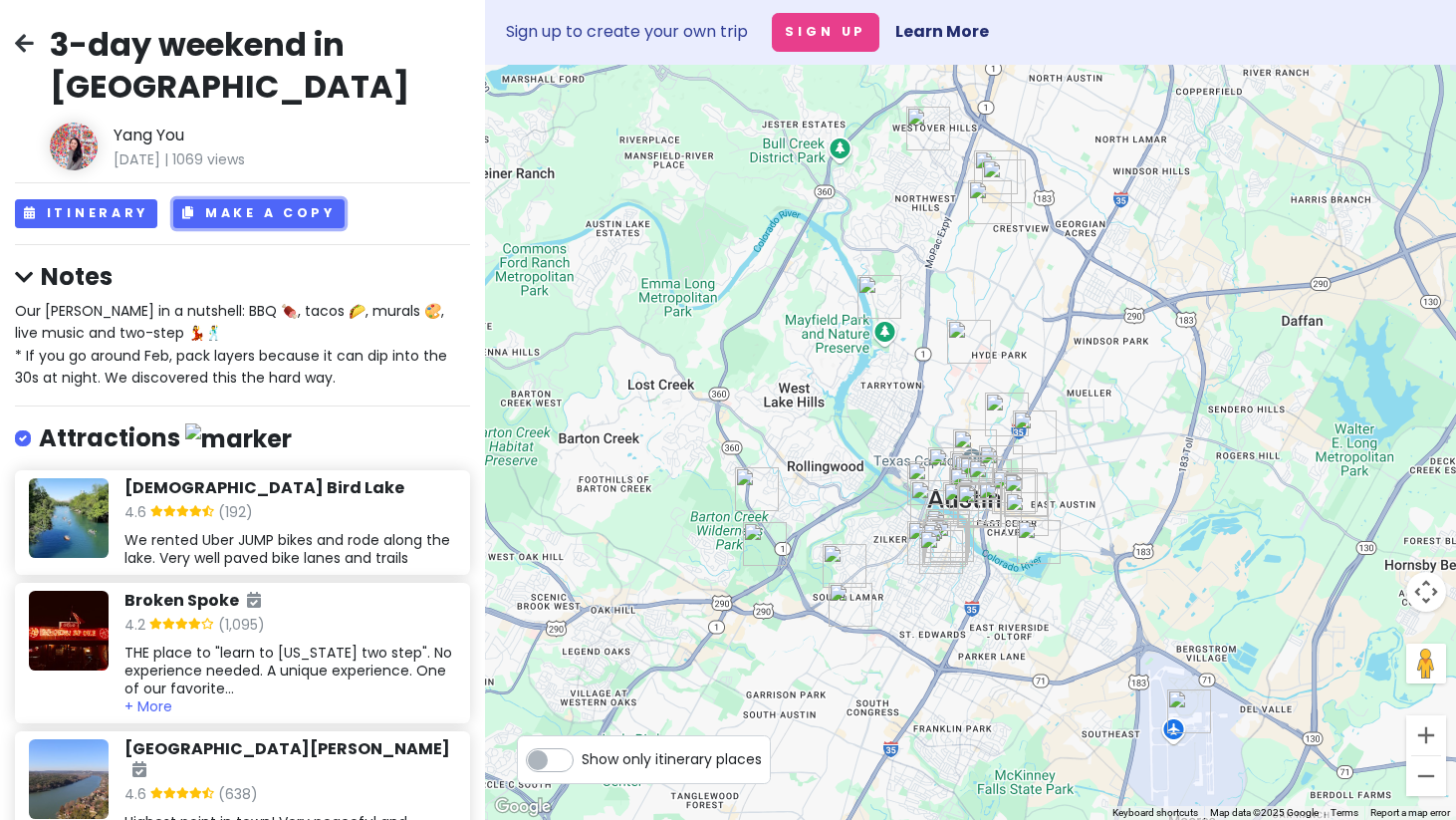 click on "Make a Copy" at bounding box center [259, 213] 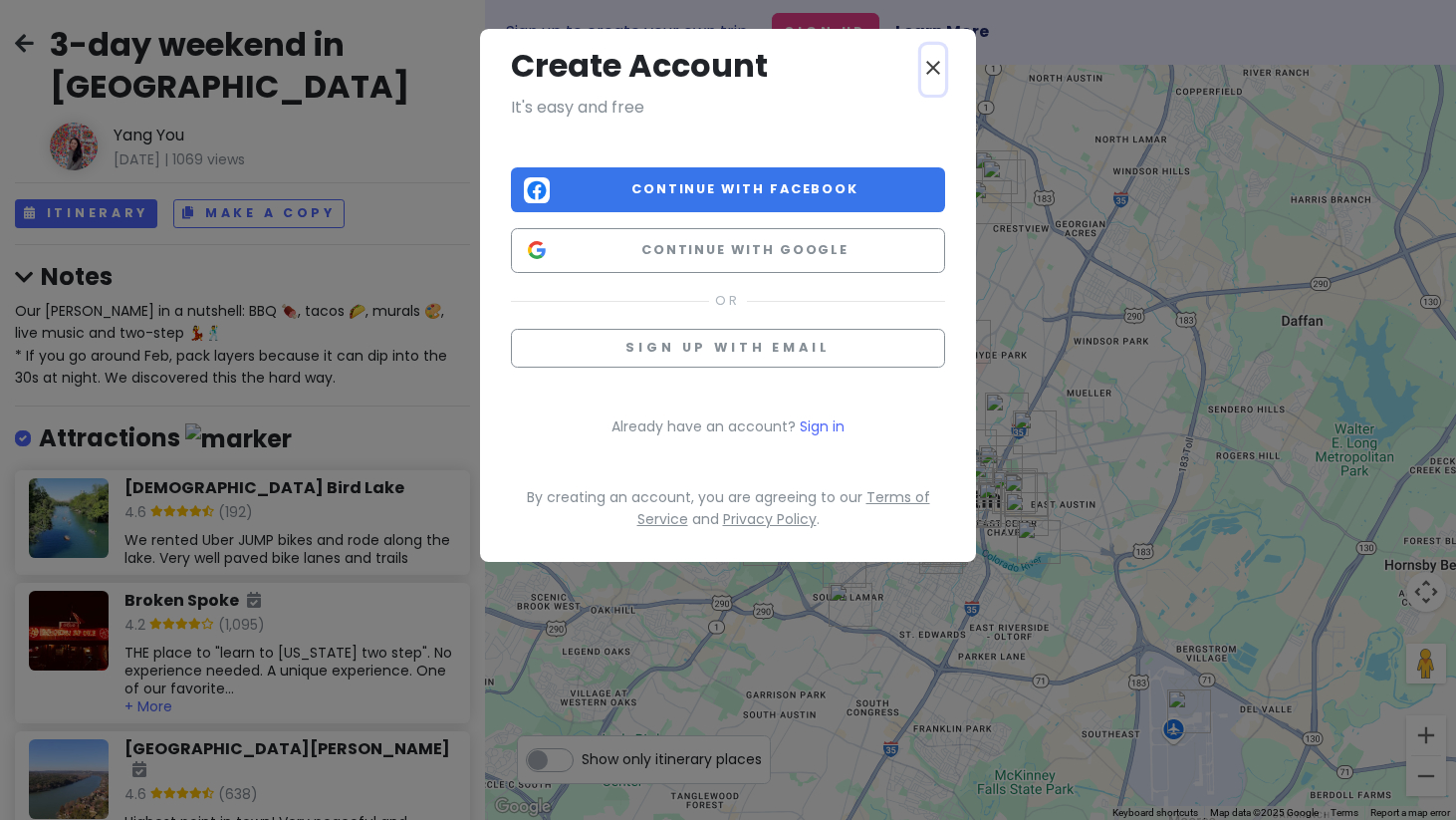 click on "close" at bounding box center [933, 68] 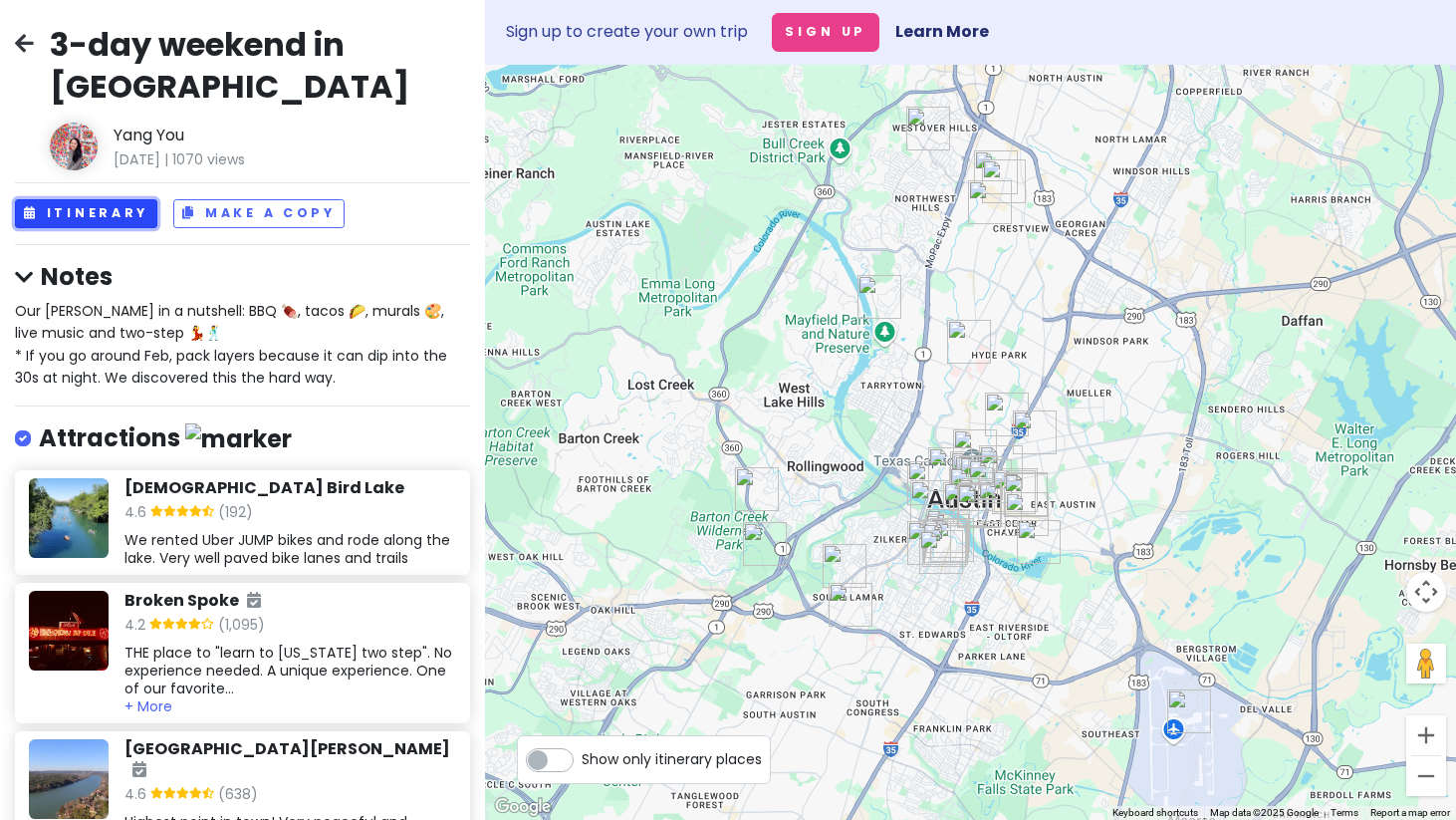 click on "Itinerary" at bounding box center (86, 213) 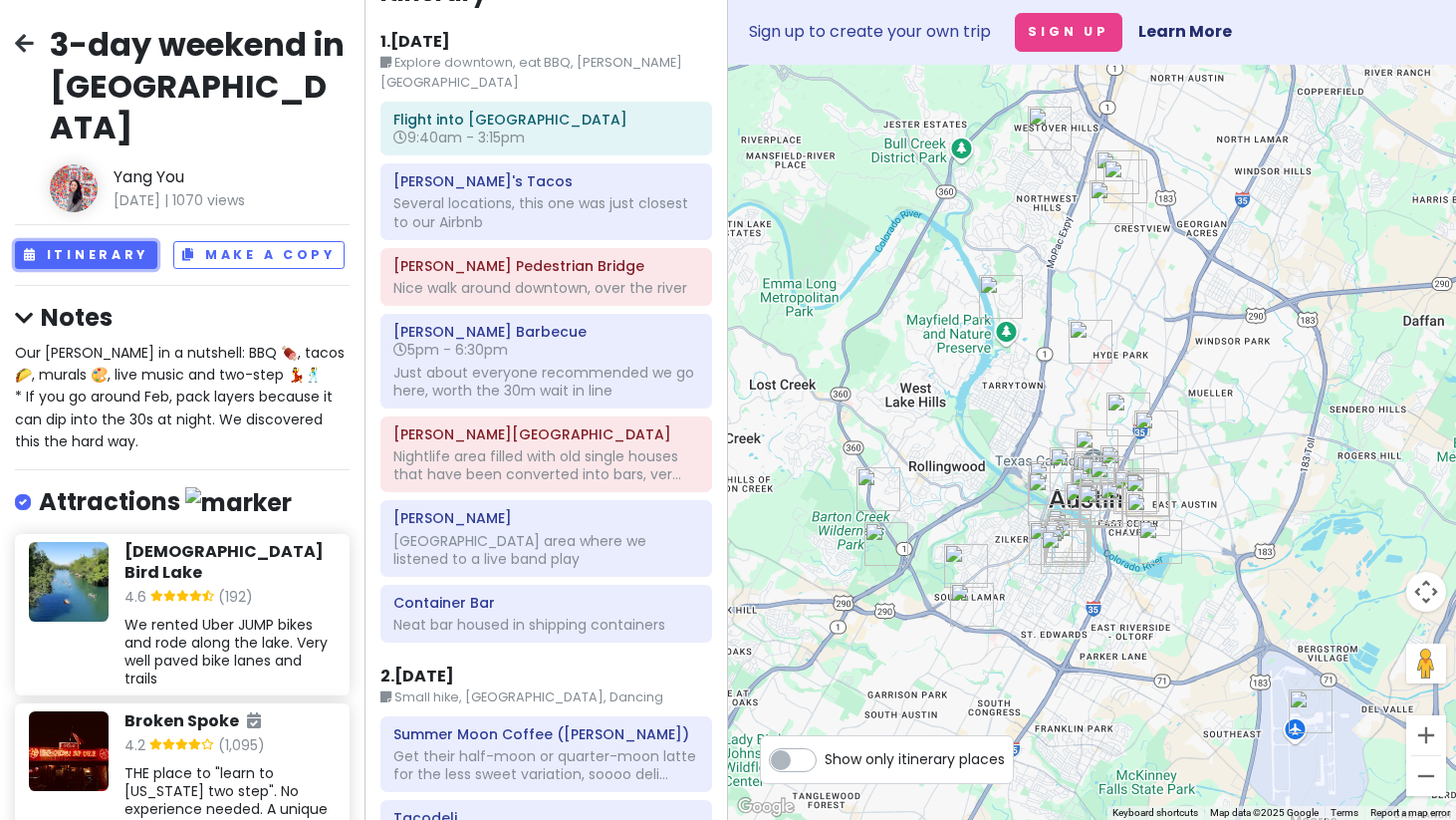 scroll, scrollTop: 53, scrollLeft: 0, axis: vertical 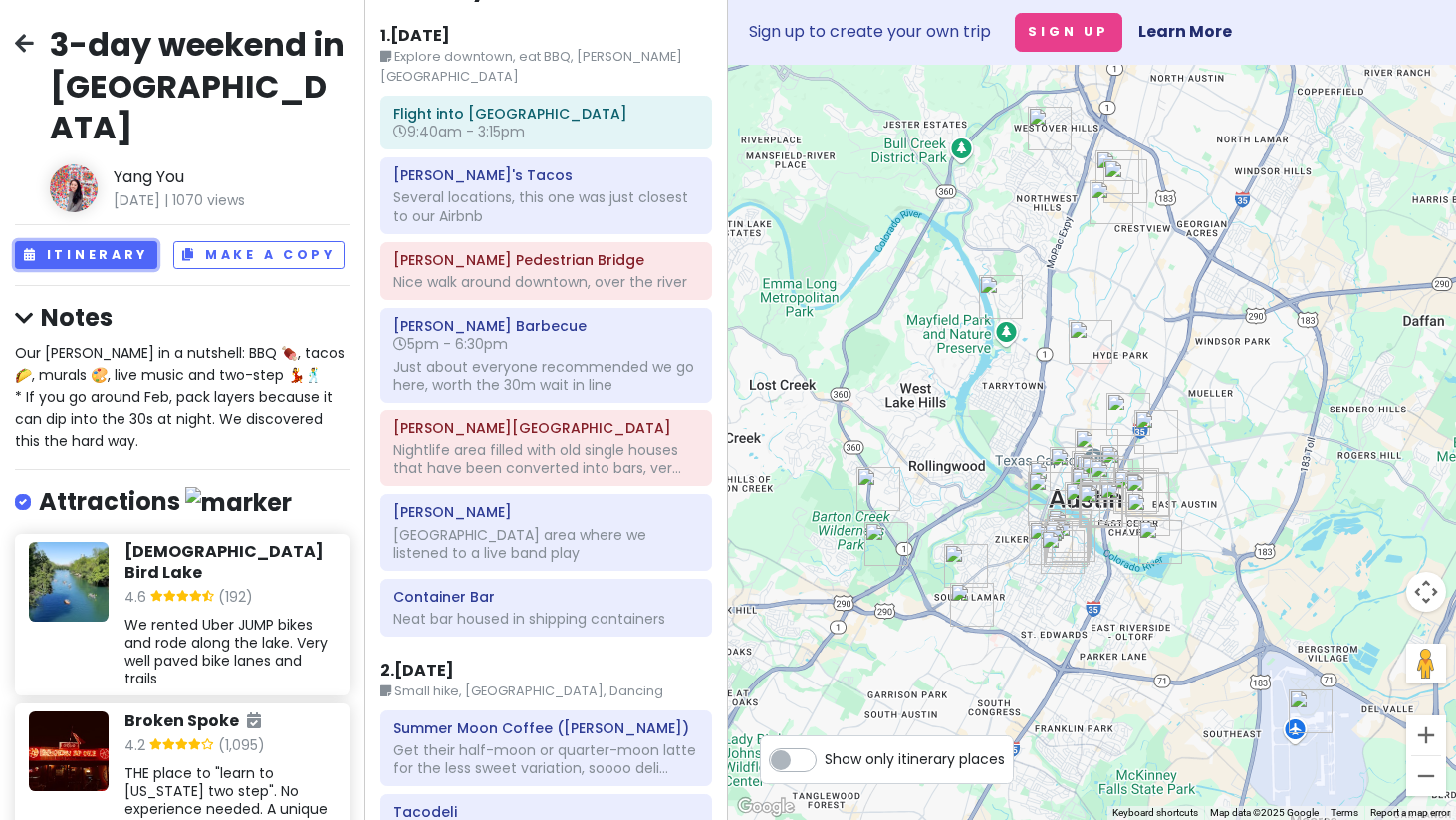 click on "5pm - 6:30pm" at bounding box center (546, 344) 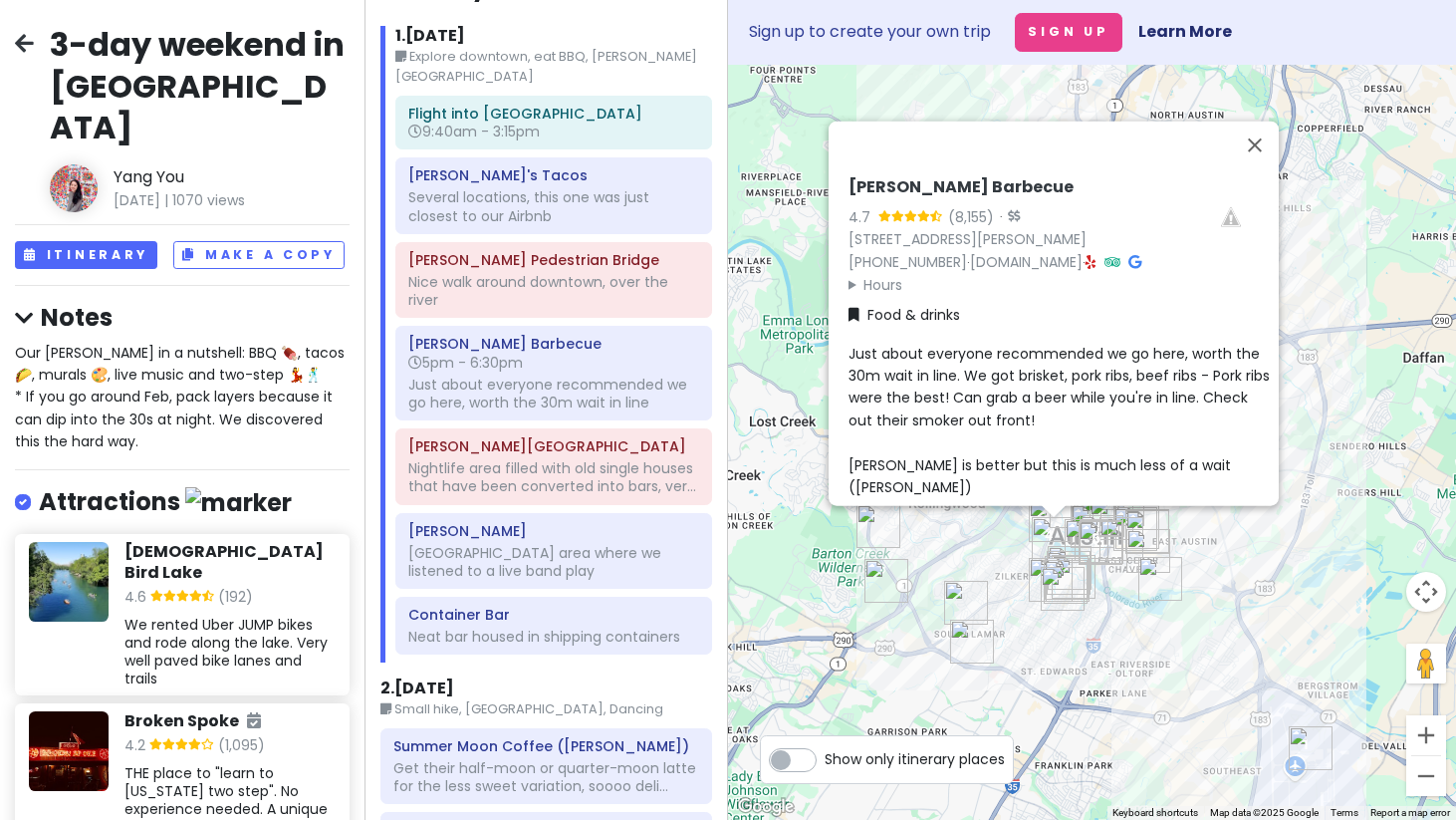 click on "Several locations, this one was just closest to our Airbnb" at bounding box center [553, 206] 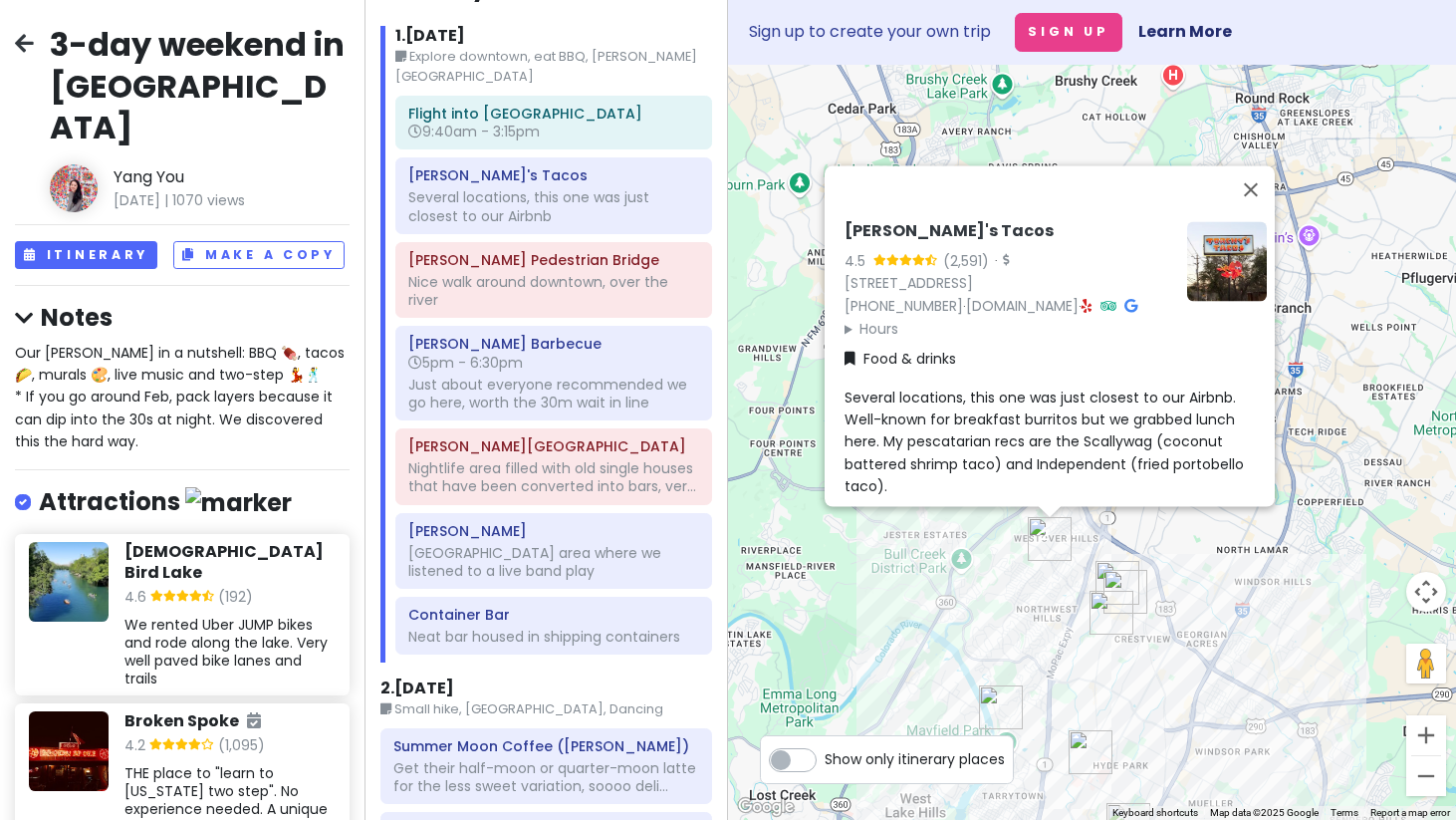 scroll, scrollTop: 0, scrollLeft: 0, axis: both 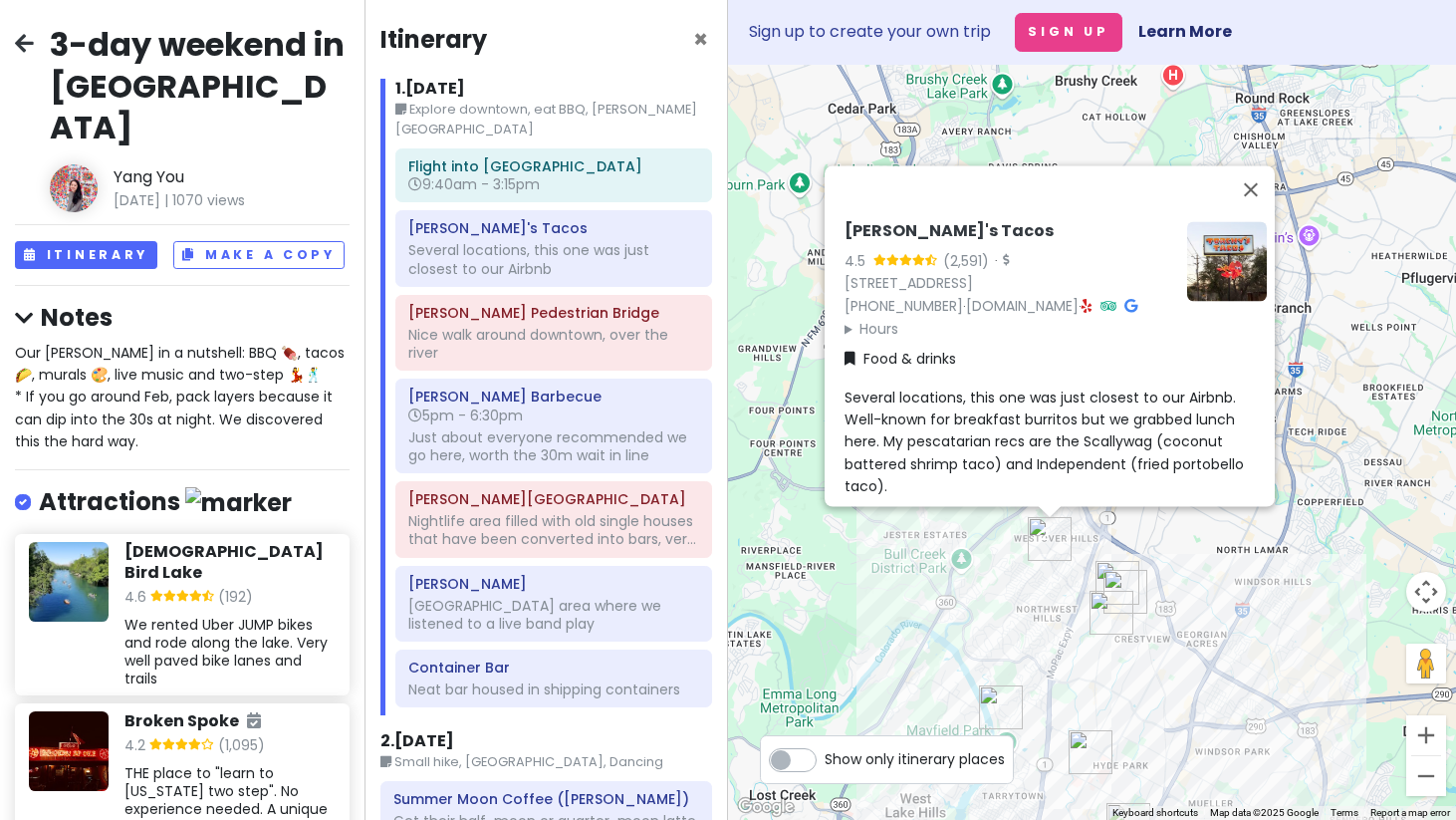 click on "Flight into AUS" at bounding box center (553, 166) 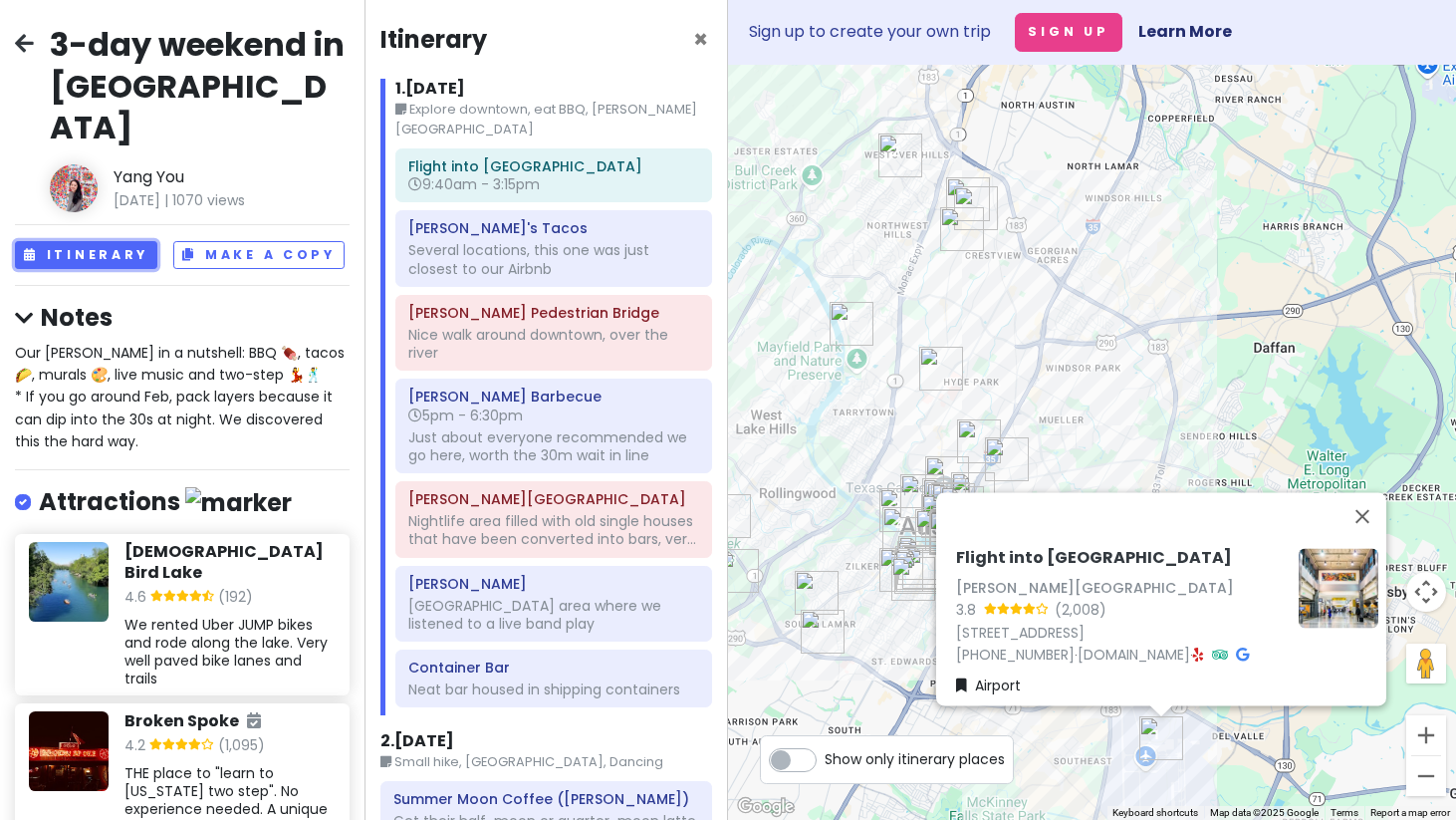 click on "Itinerary" at bounding box center (86, 255) 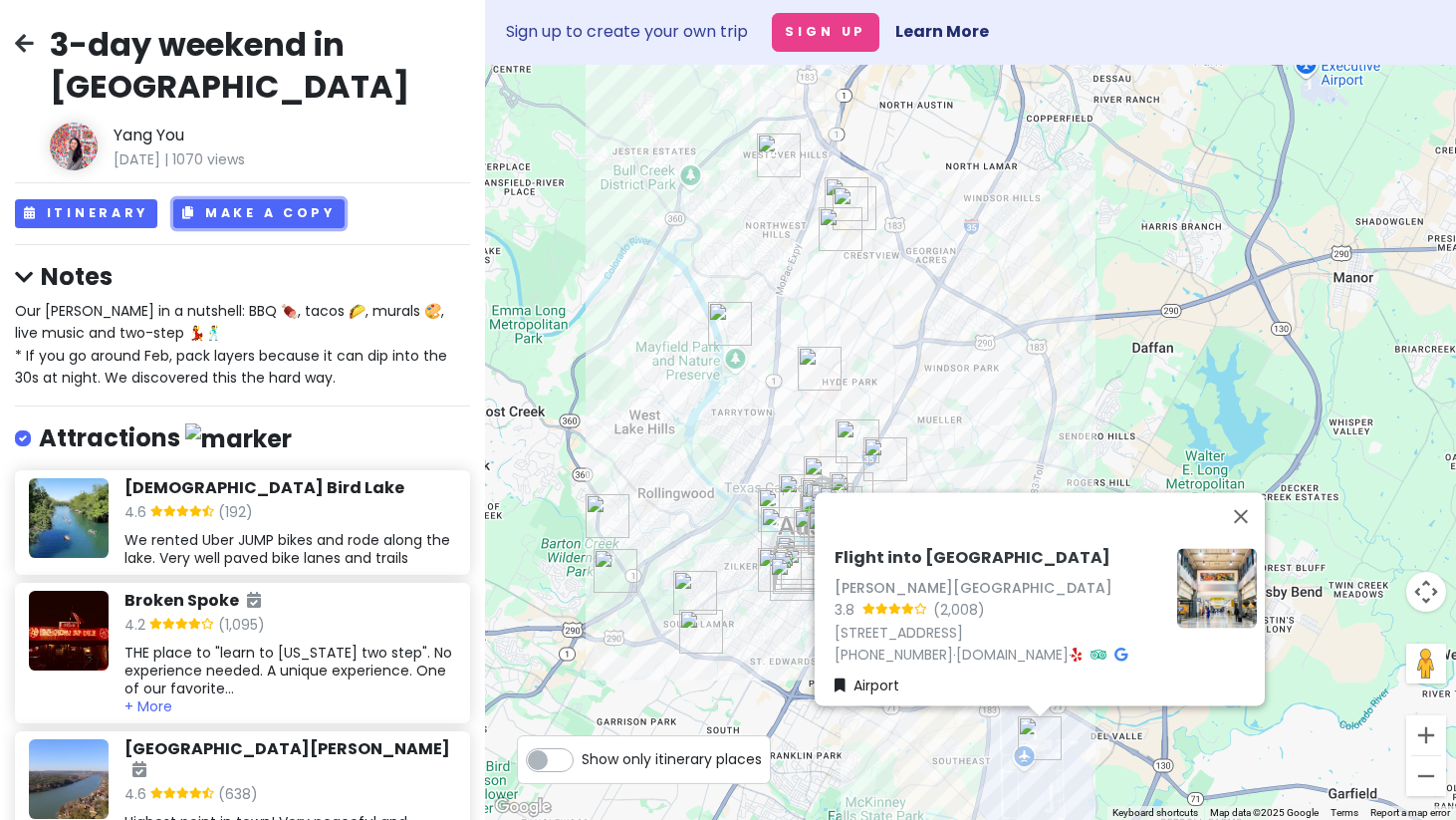click on "Make a Copy" at bounding box center (259, 213) 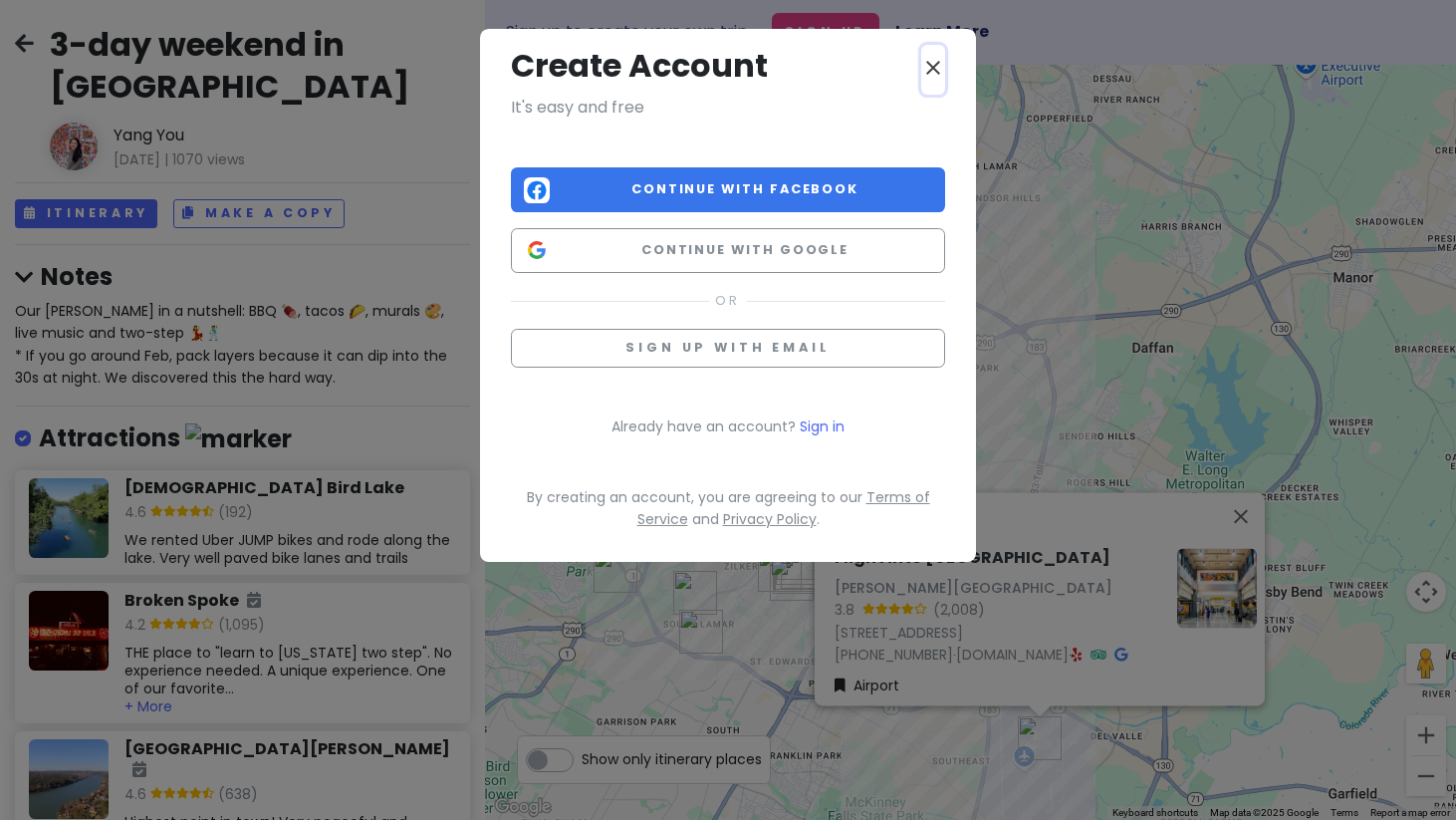 click on "close" at bounding box center [933, 68] 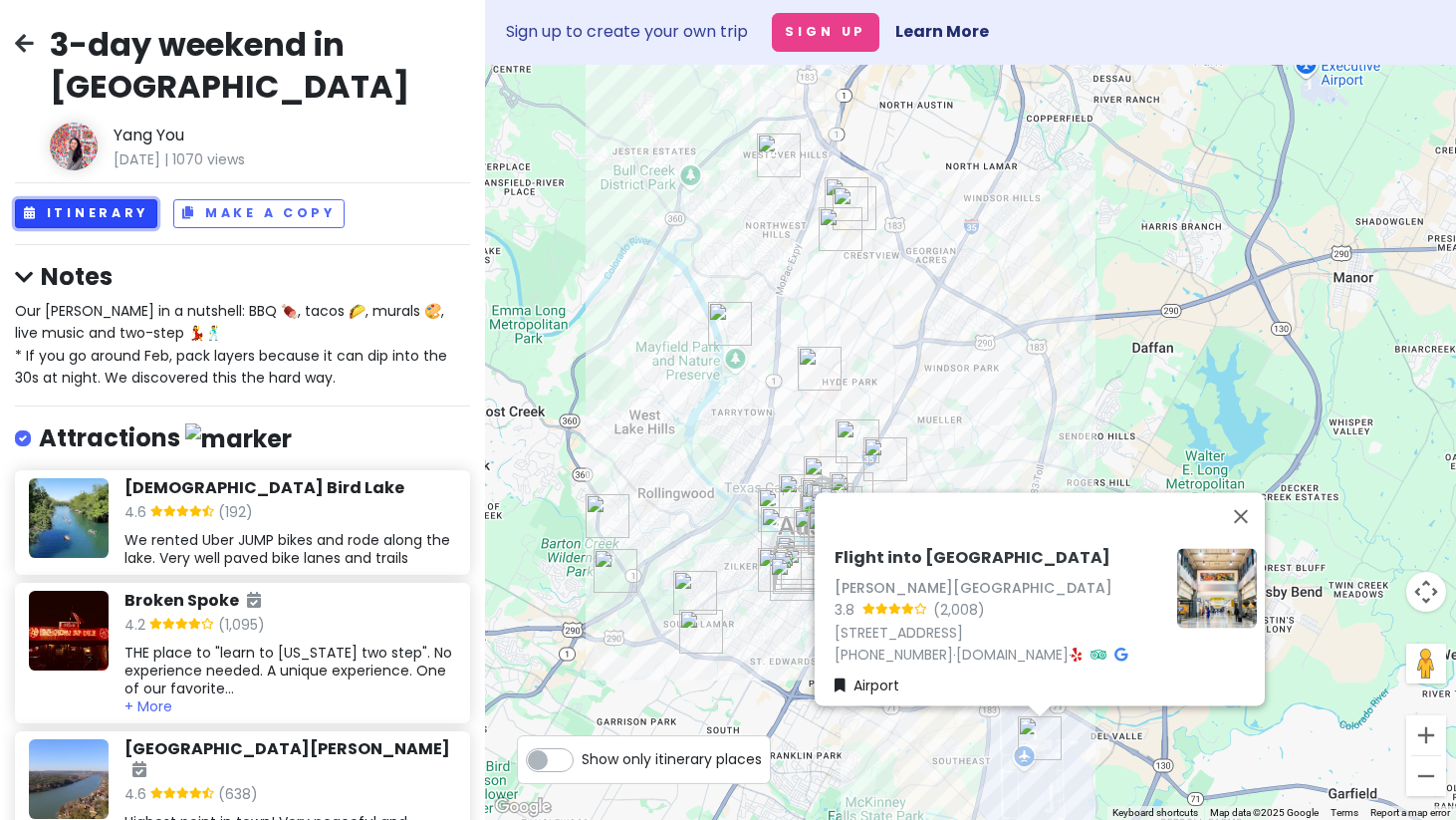 click on "Itinerary" at bounding box center (86, 213) 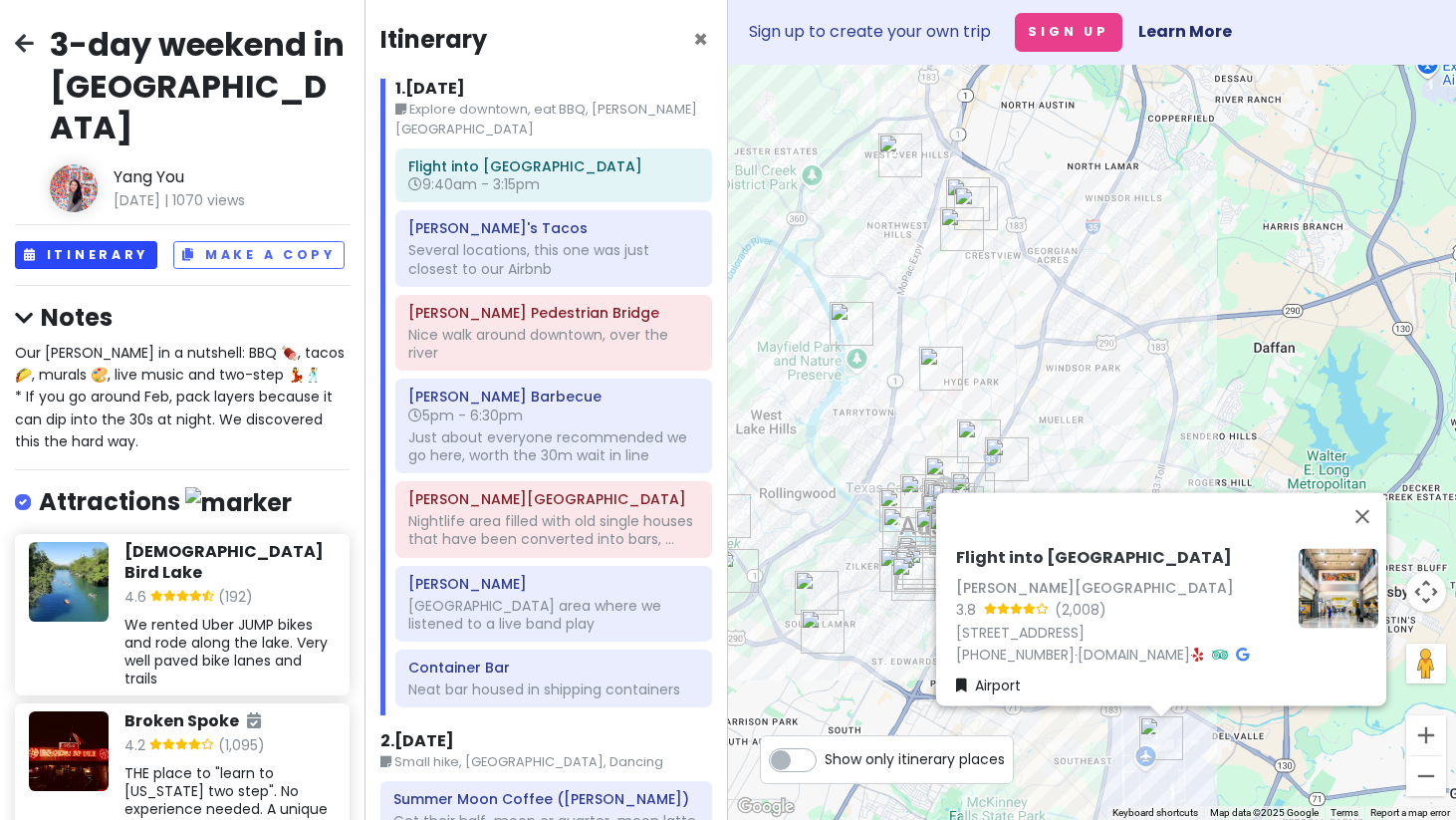 click at bounding box center (74, 188) 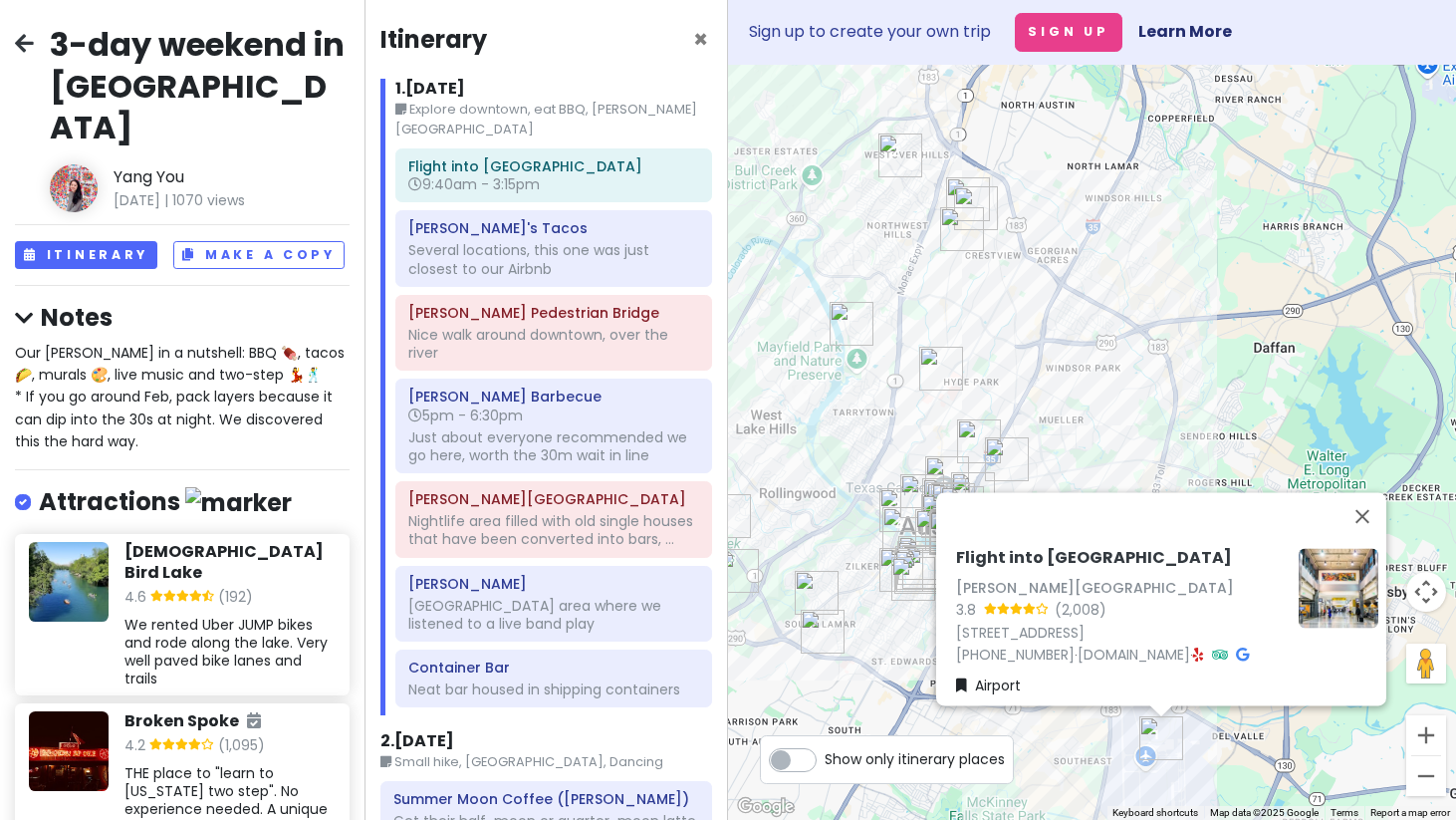 click at bounding box center (913, 579) 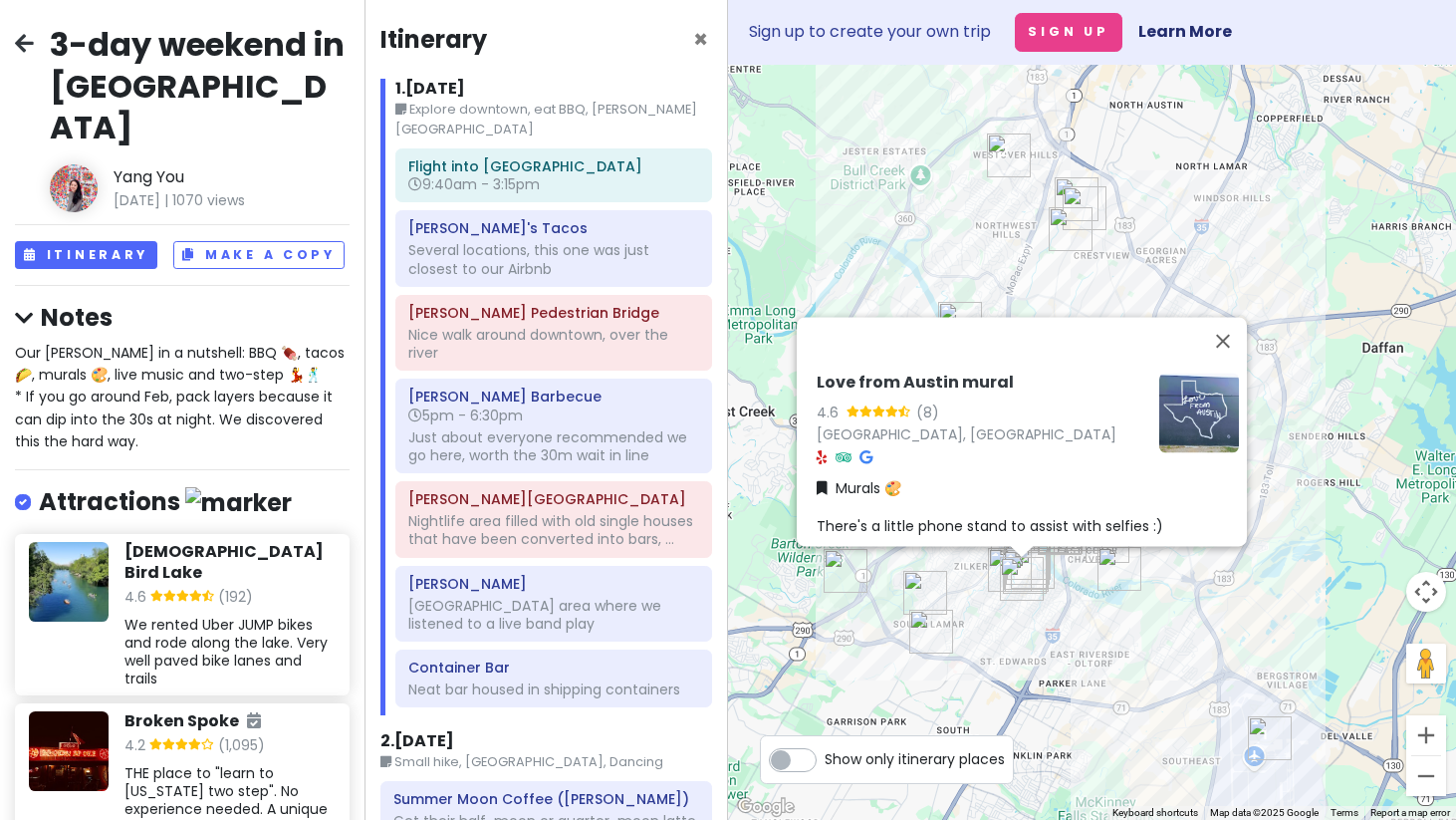 click at bounding box center [1022, 579] 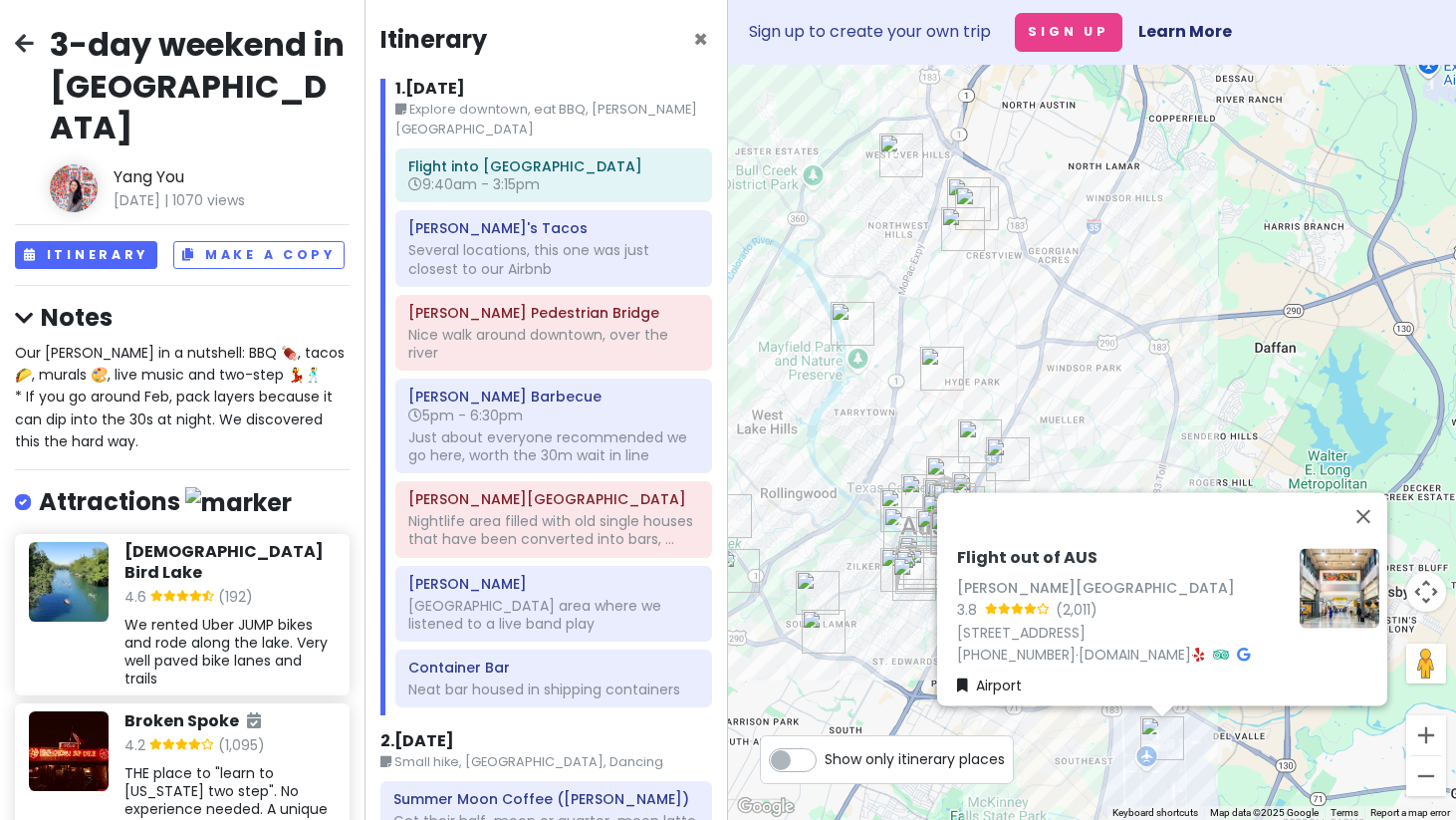 click at bounding box center (738, 571) 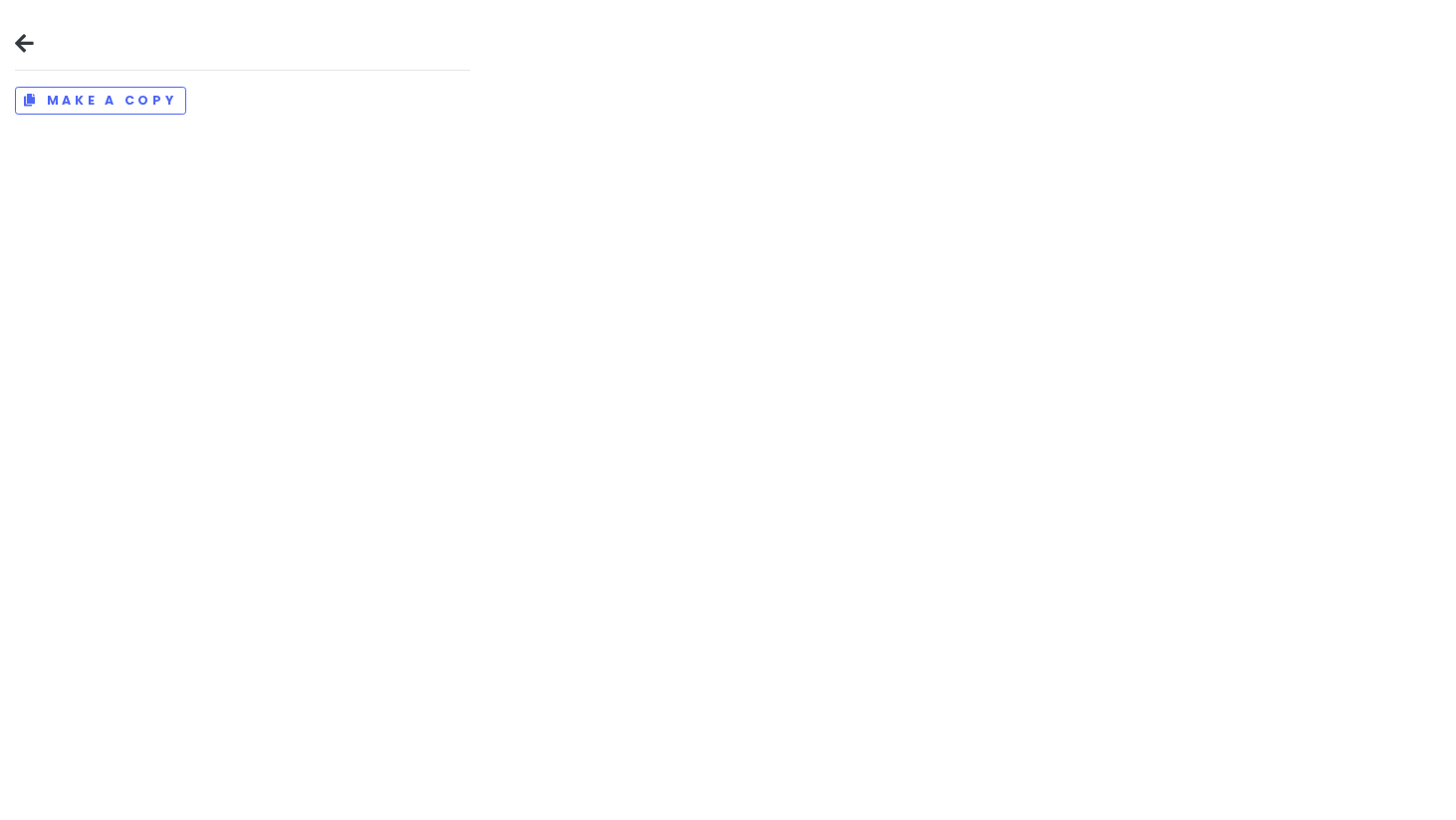 scroll, scrollTop: 0, scrollLeft: 0, axis: both 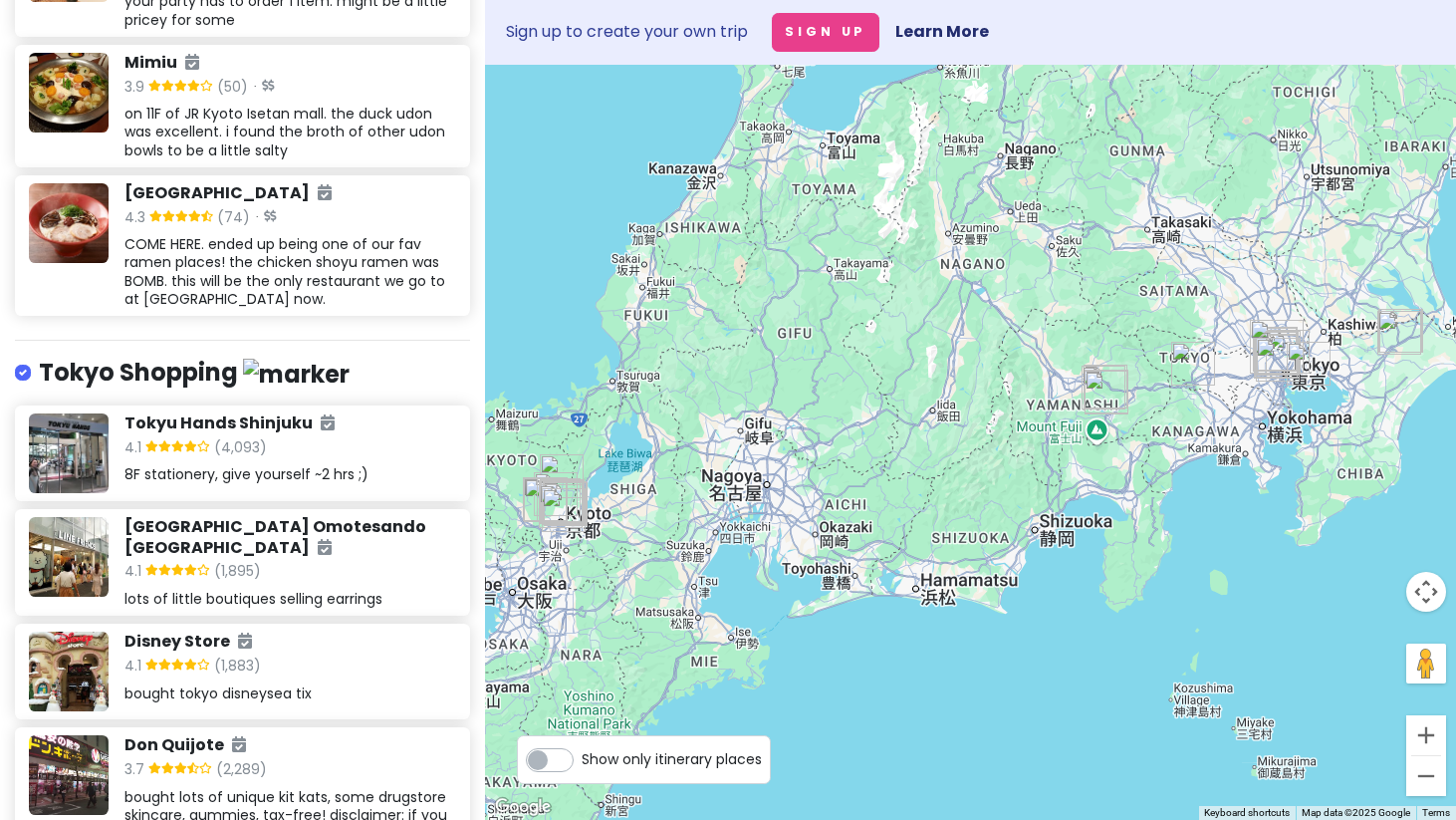 click on "4.1      (4,093)" at bounding box center (290, 449) 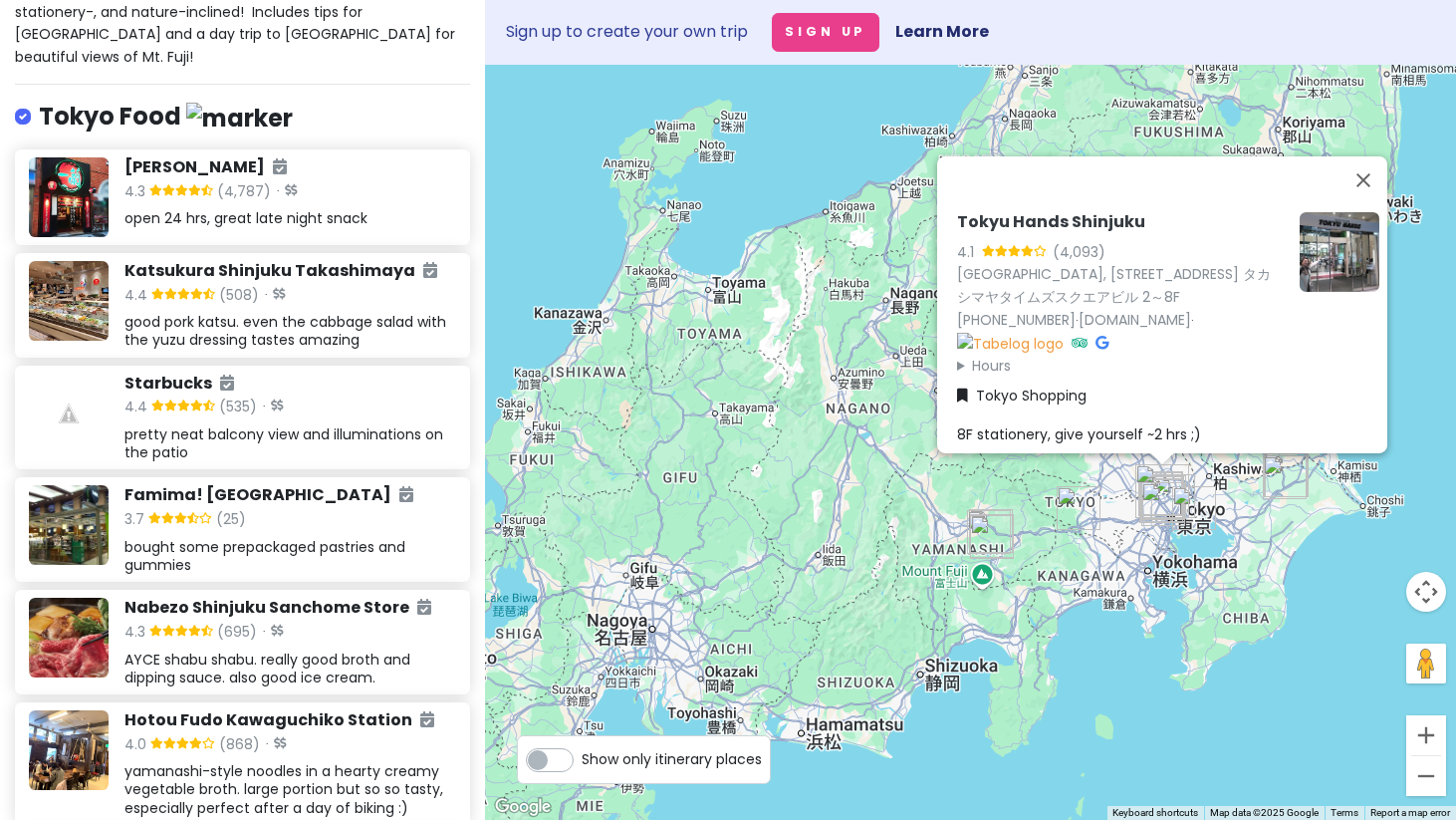 scroll, scrollTop: 0, scrollLeft: 0, axis: both 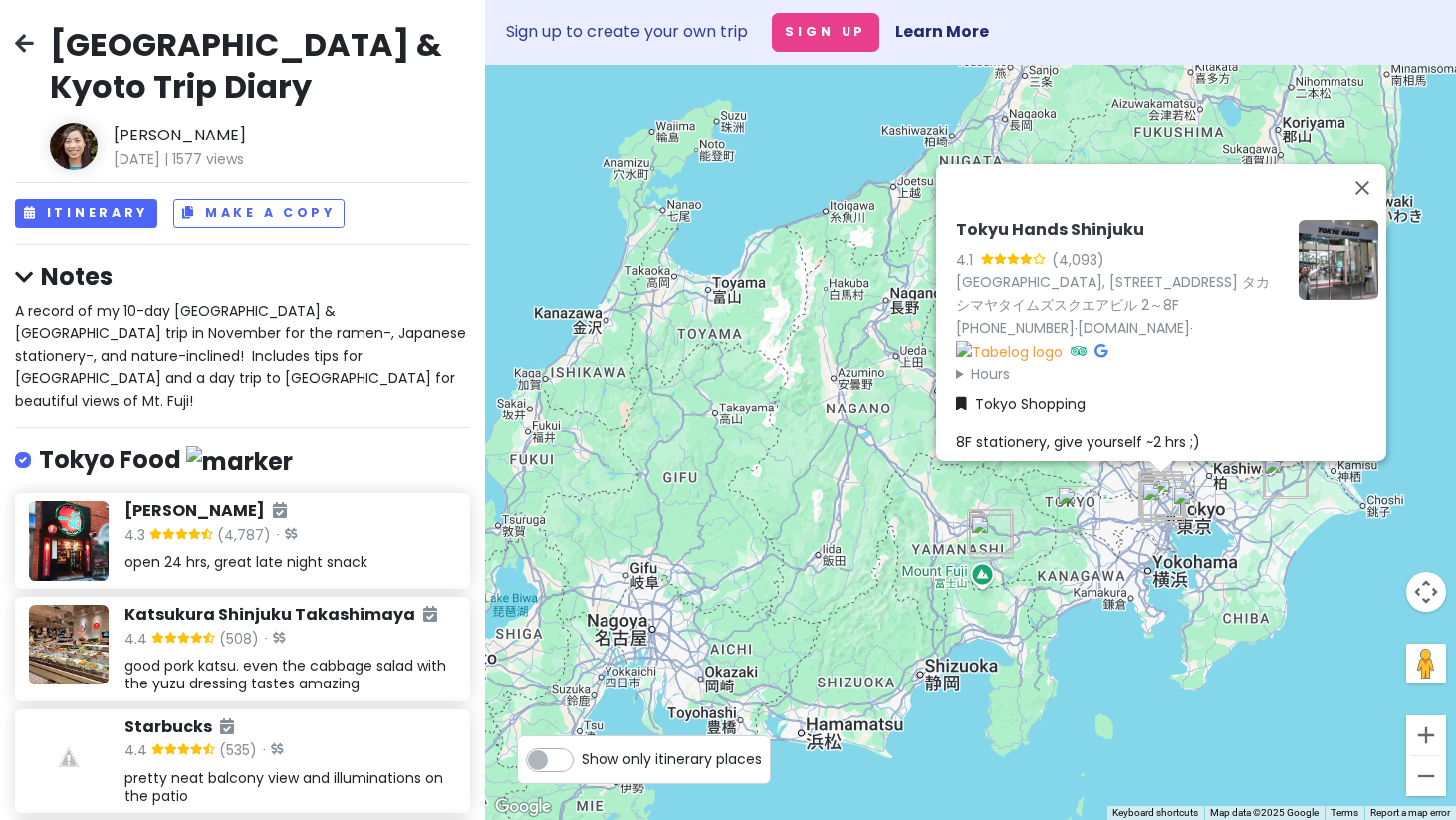 click at bounding box center (24, 277) 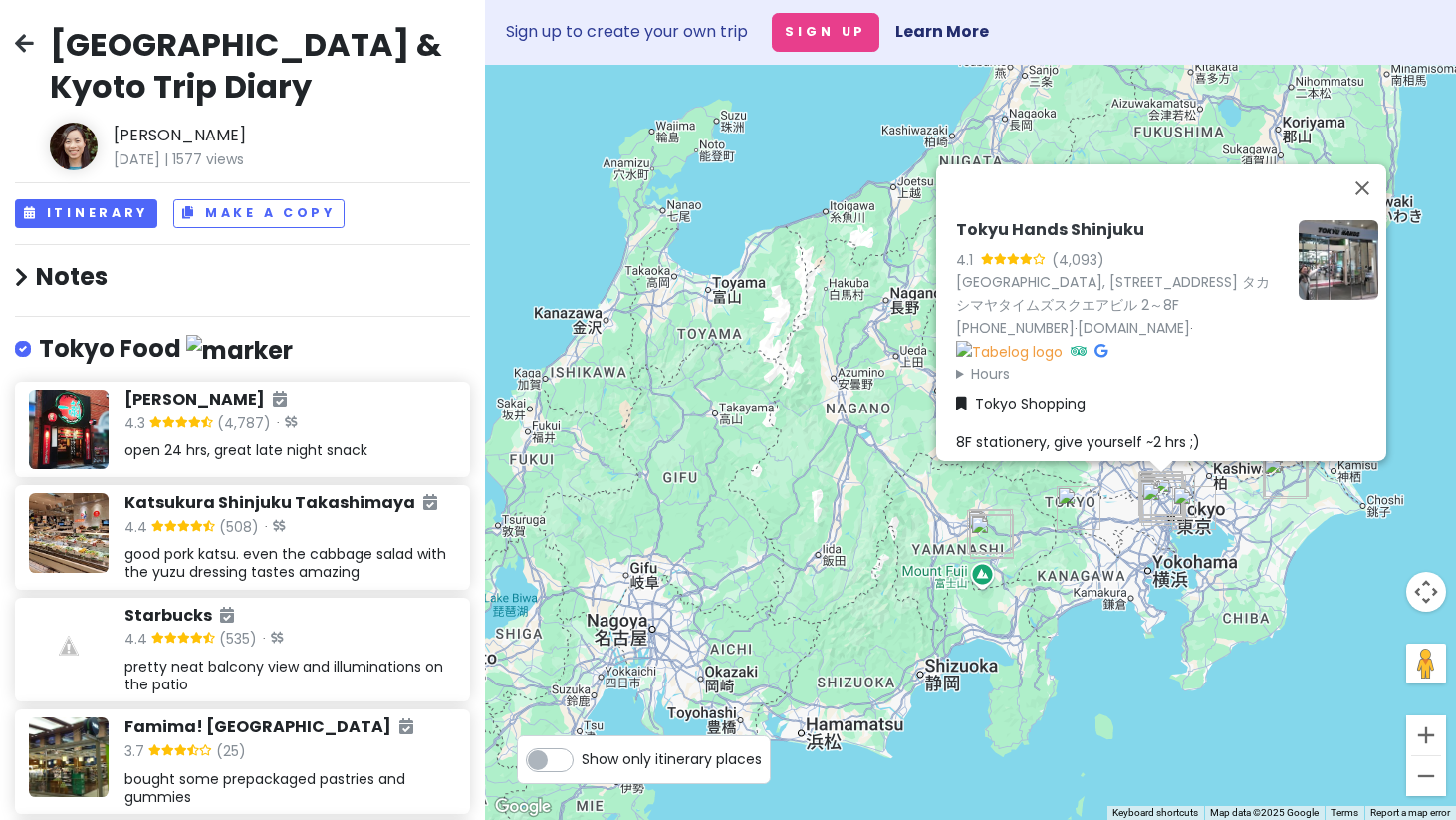 click on "Notes" at bounding box center [242, 276] 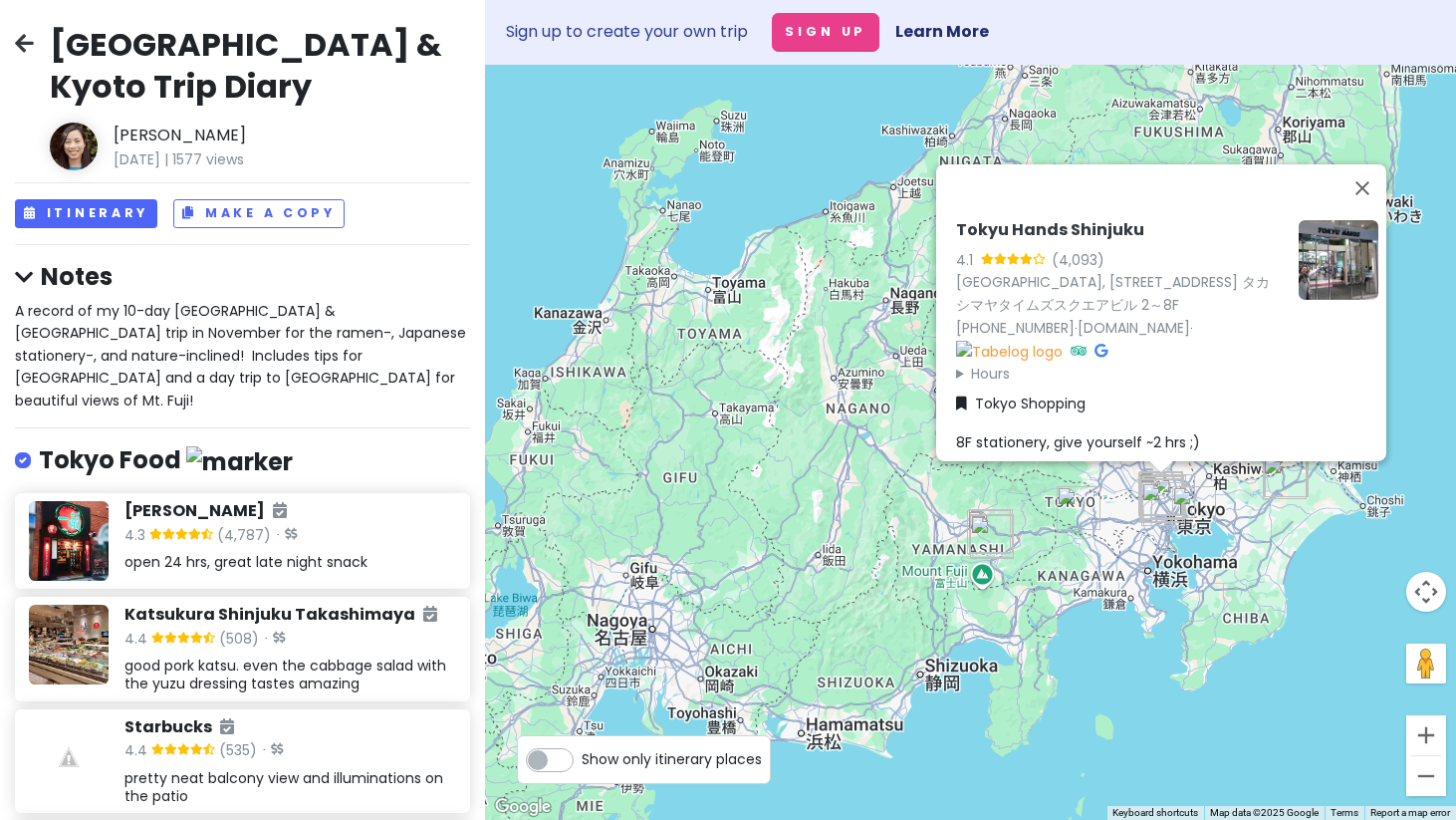 click on "A record of my 10-day Tokyo & Kyoto trip in November for the ramen-, Japanese stationery-, and nature-inclined!  Includes tips for Tokyo DisneySea and a day trip to Lake Kawaguchi for beautiful views of Mt. Fuji!" at bounding box center (242, 356) 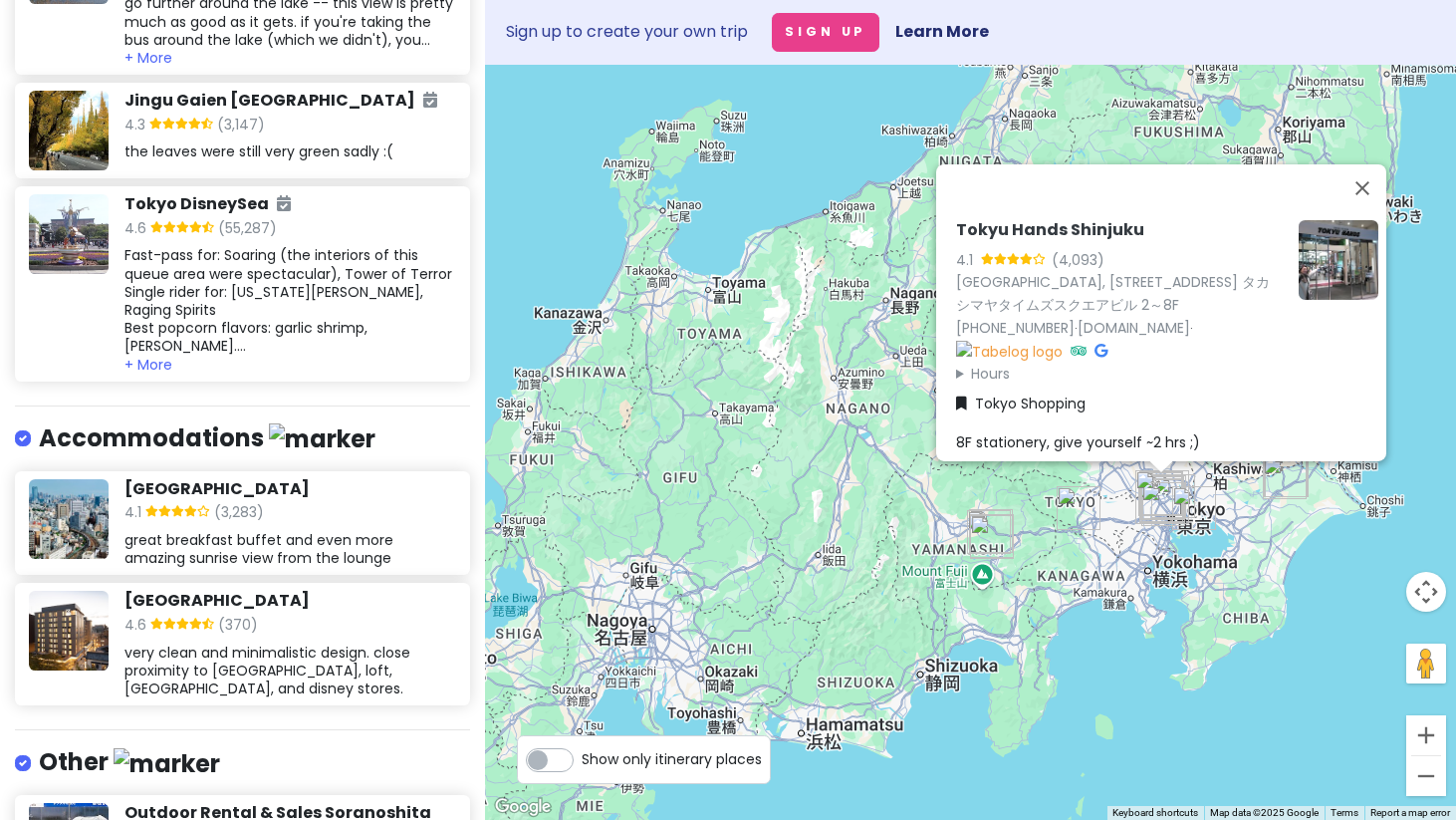 scroll, scrollTop: 3979, scrollLeft: 0, axis: vertical 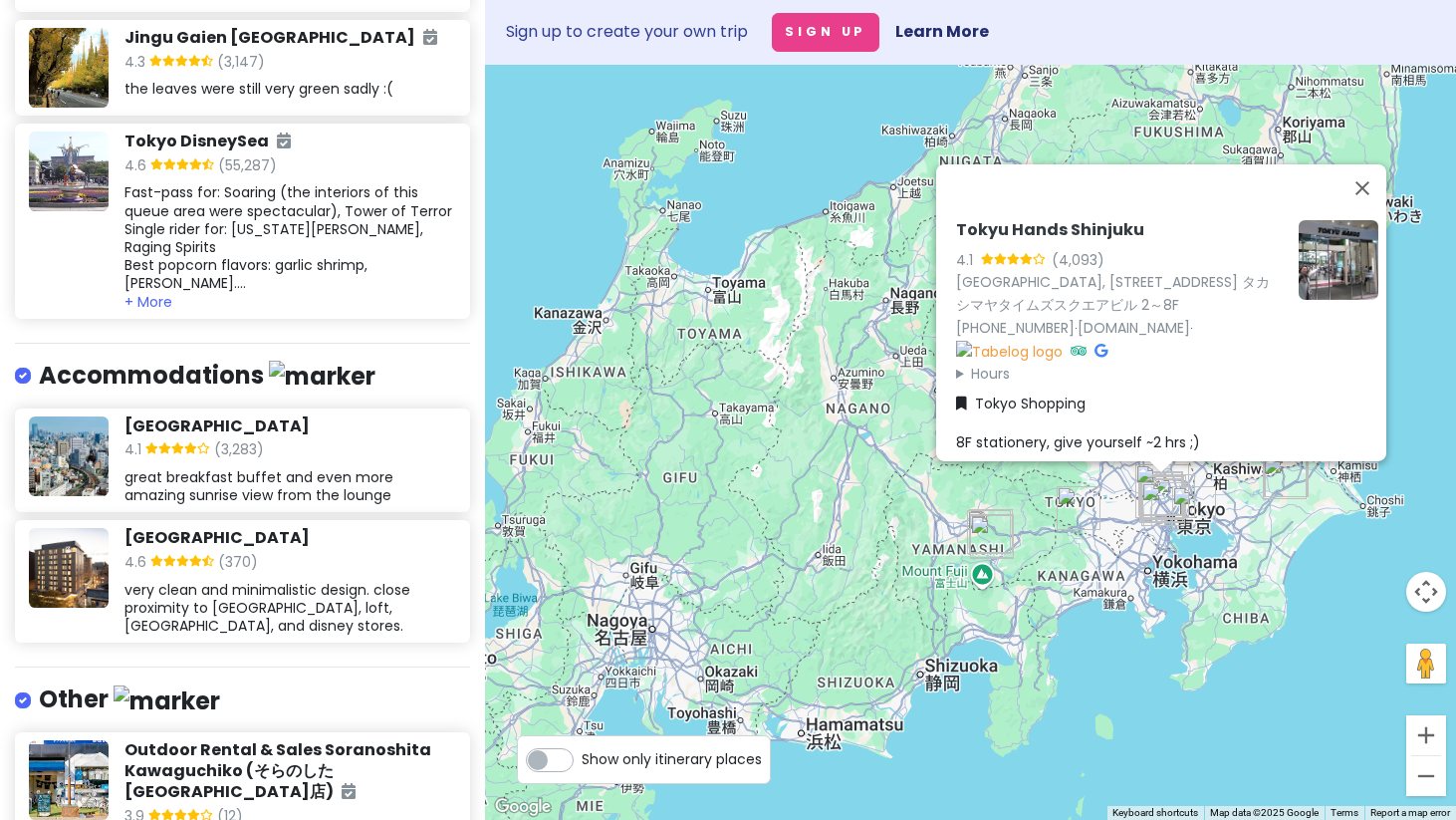 click on "4.1      (3,283)" at bounding box center (290, 451) 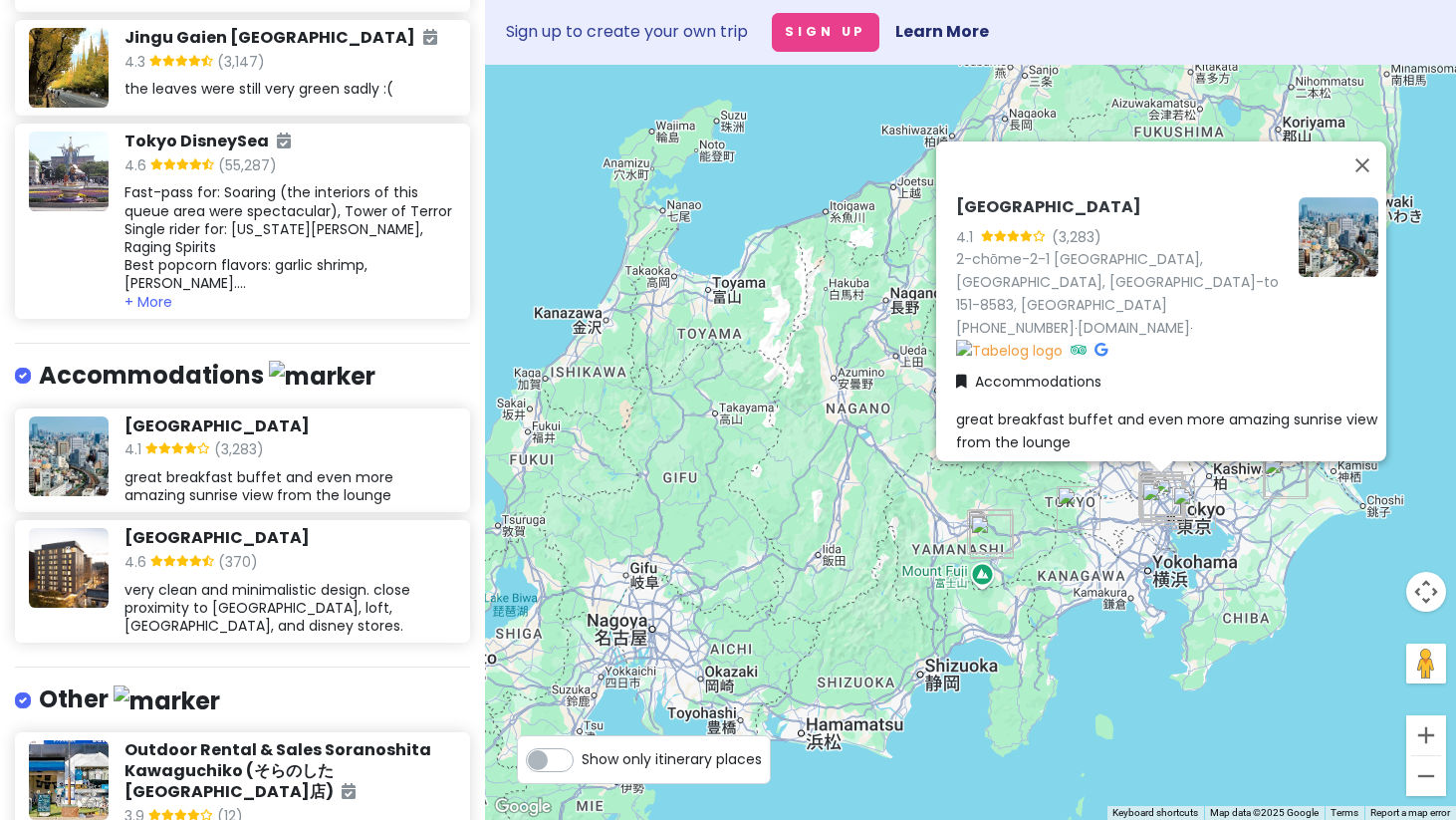 click on "Cross Hotel Kyoto" at bounding box center [290, 542] 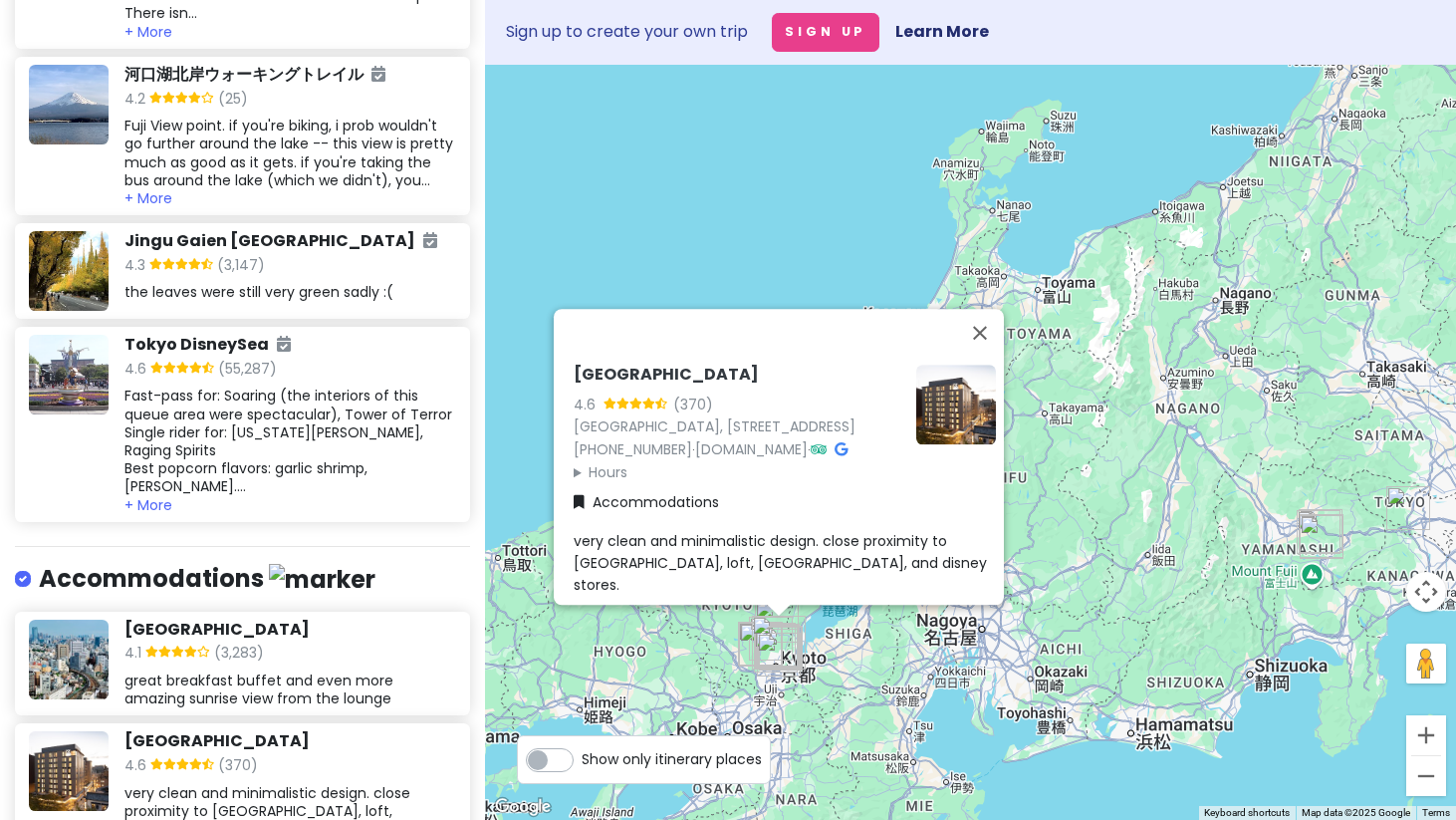 scroll, scrollTop: 3791, scrollLeft: 0, axis: vertical 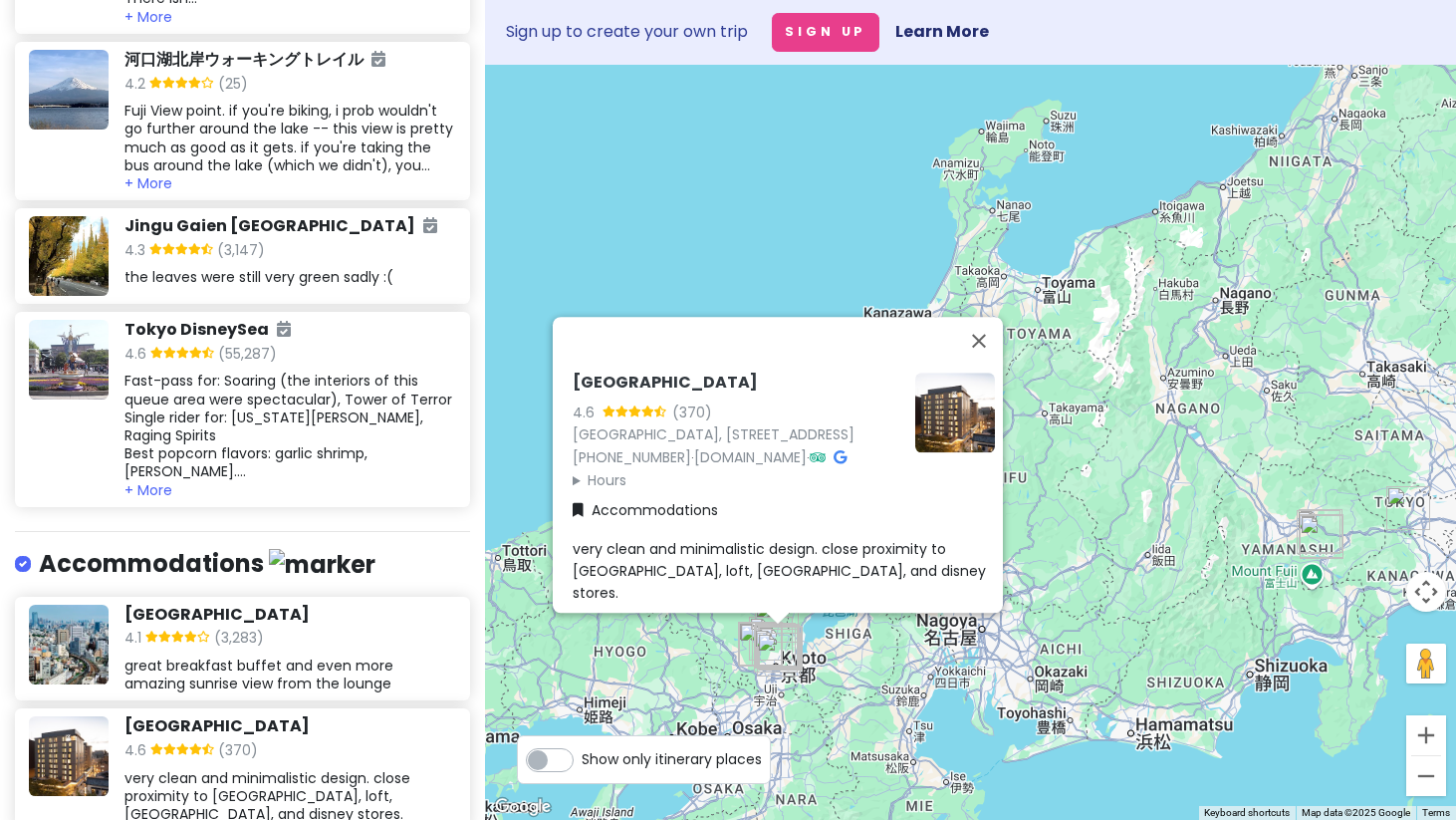 click on "4.6      (55,287)" at bounding box center (290, 356) 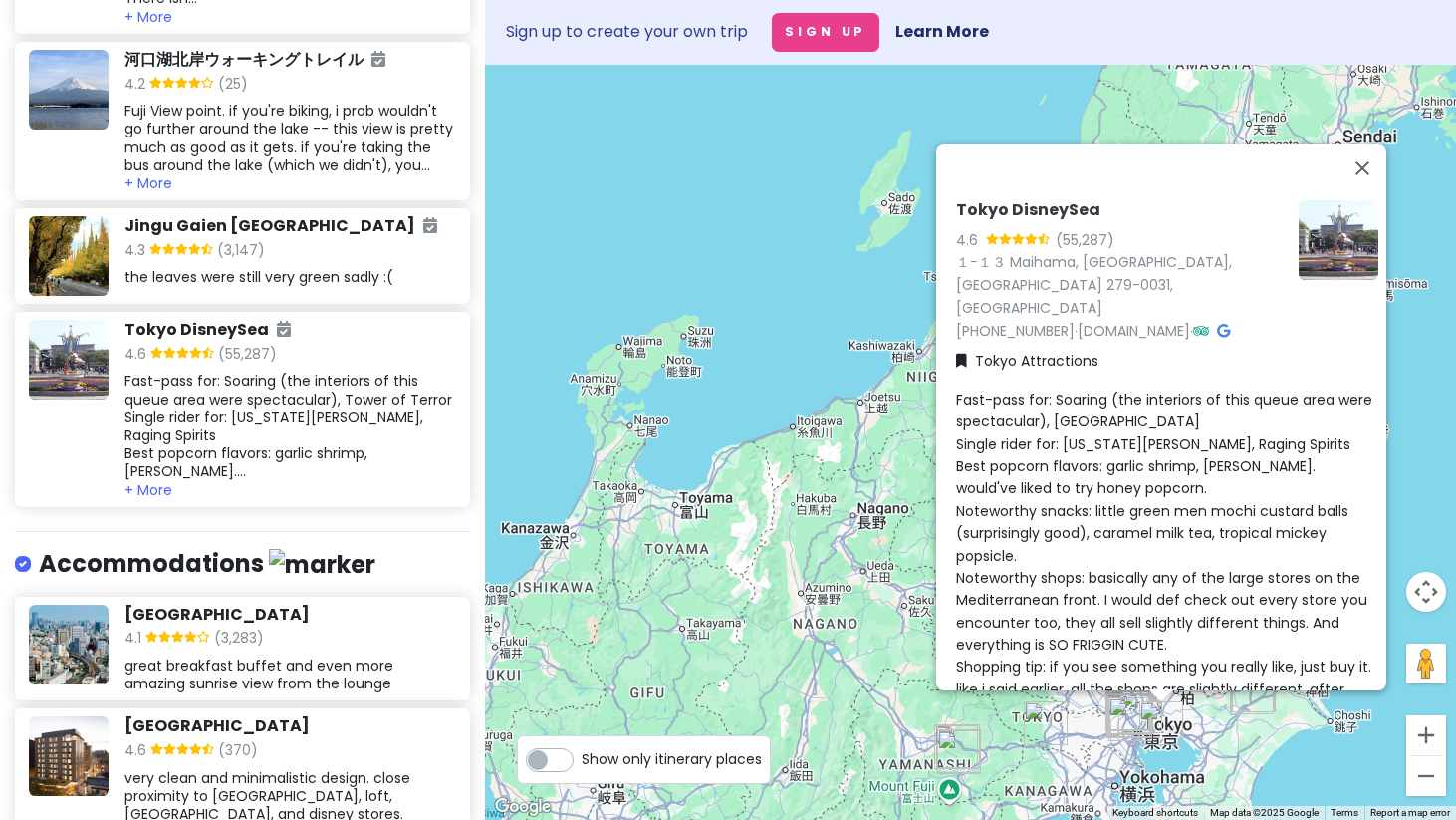 click at bounding box center [1223, 331] 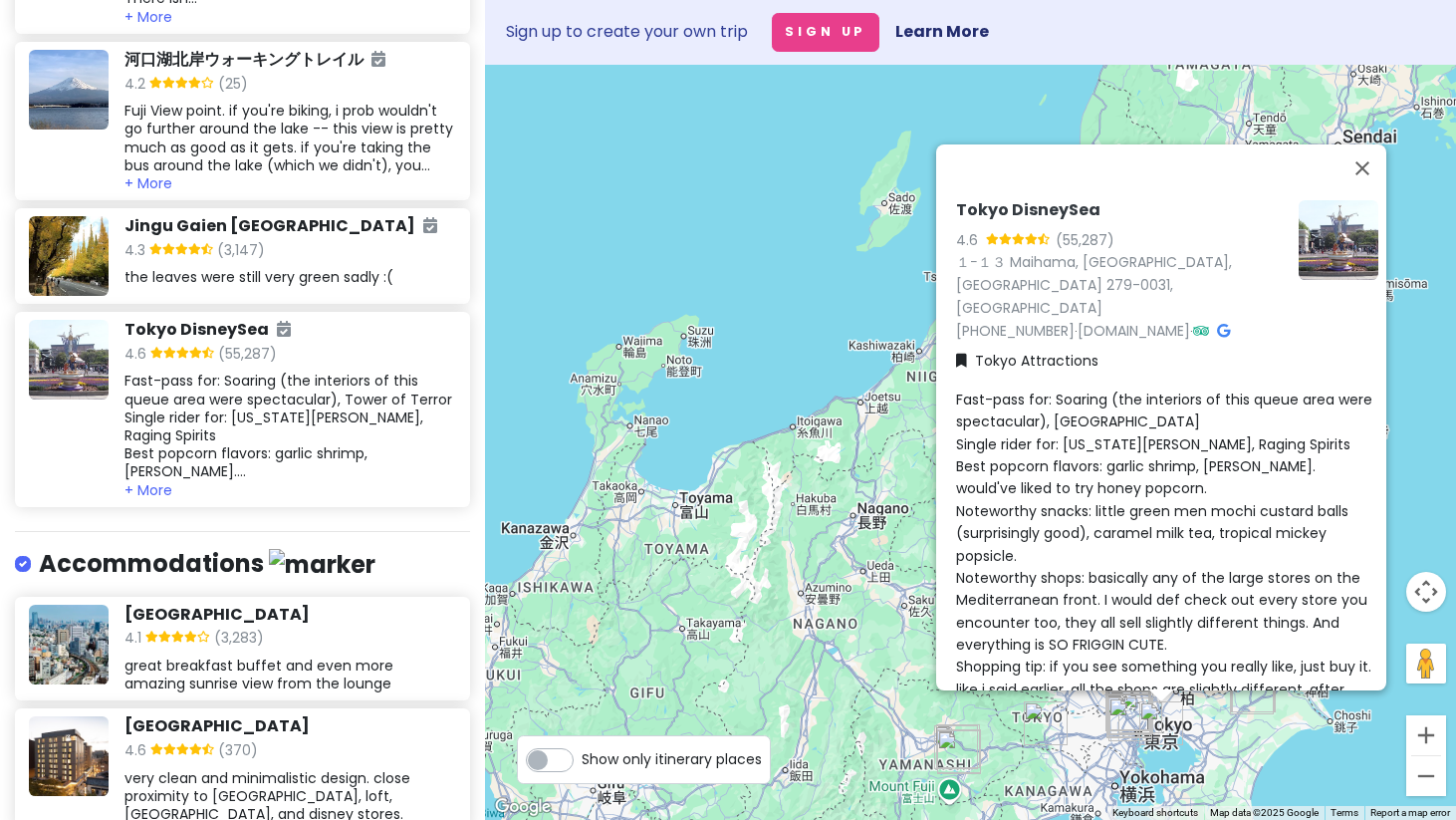click at bounding box center (1201, 331) 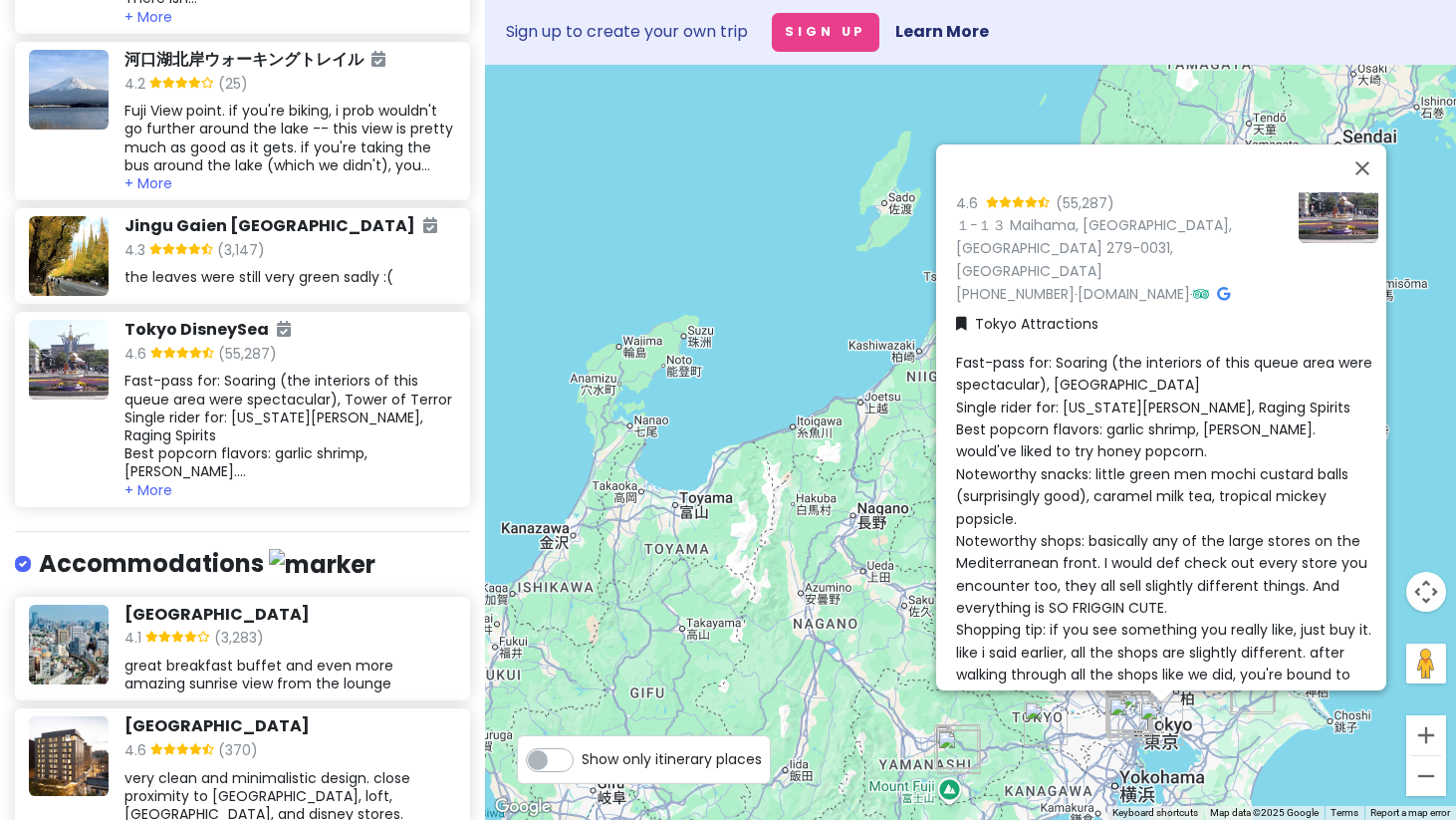 scroll, scrollTop: 0, scrollLeft: 0, axis: both 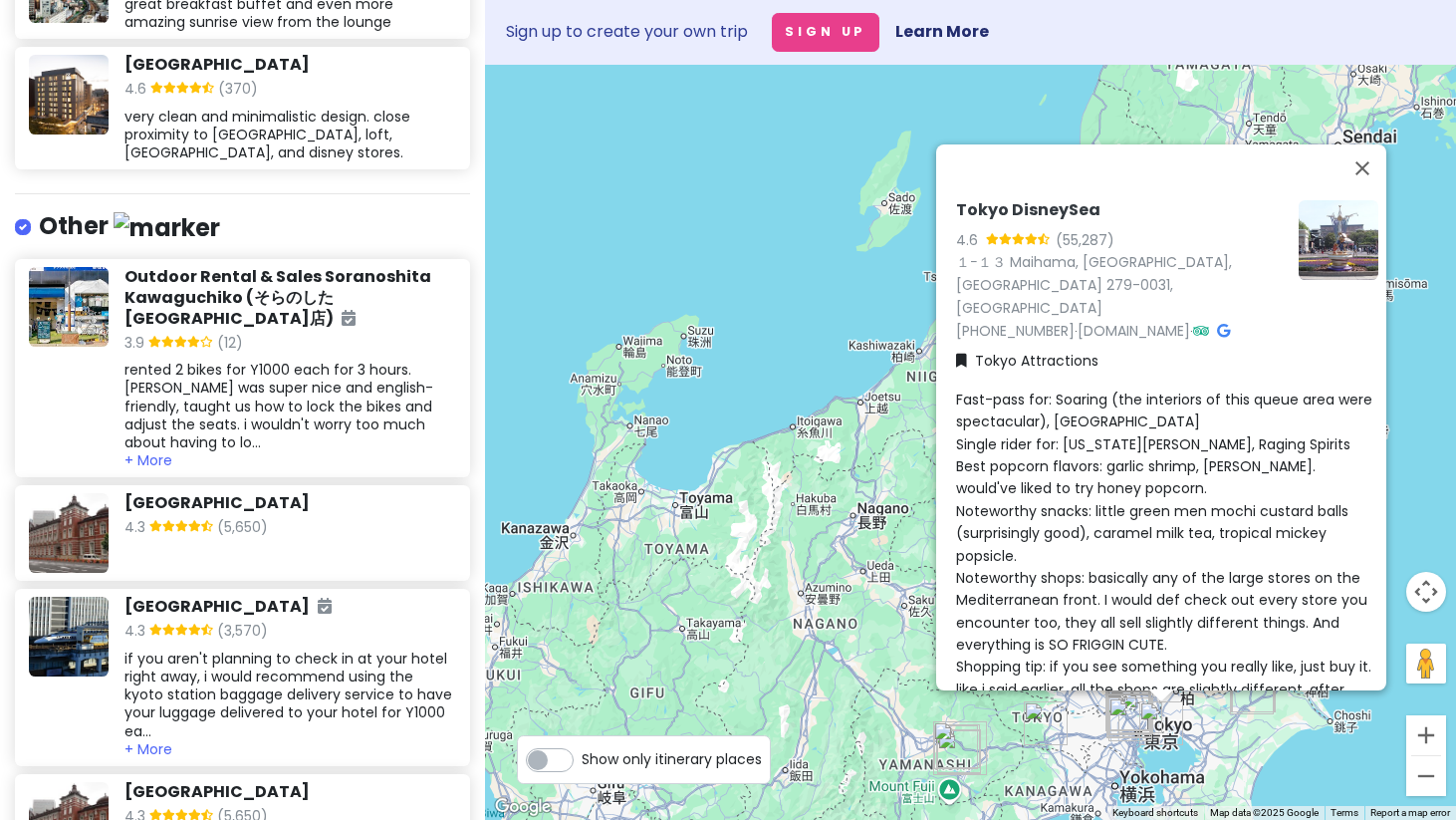 click on "rented 2 bikes for Y1000 each for 3 hours. guy was super nice and english-friendly, taught us how to lock the bikes and adjust the seats. i wouldn't worry too much about having to lo..." at bounding box center (290, -3891) 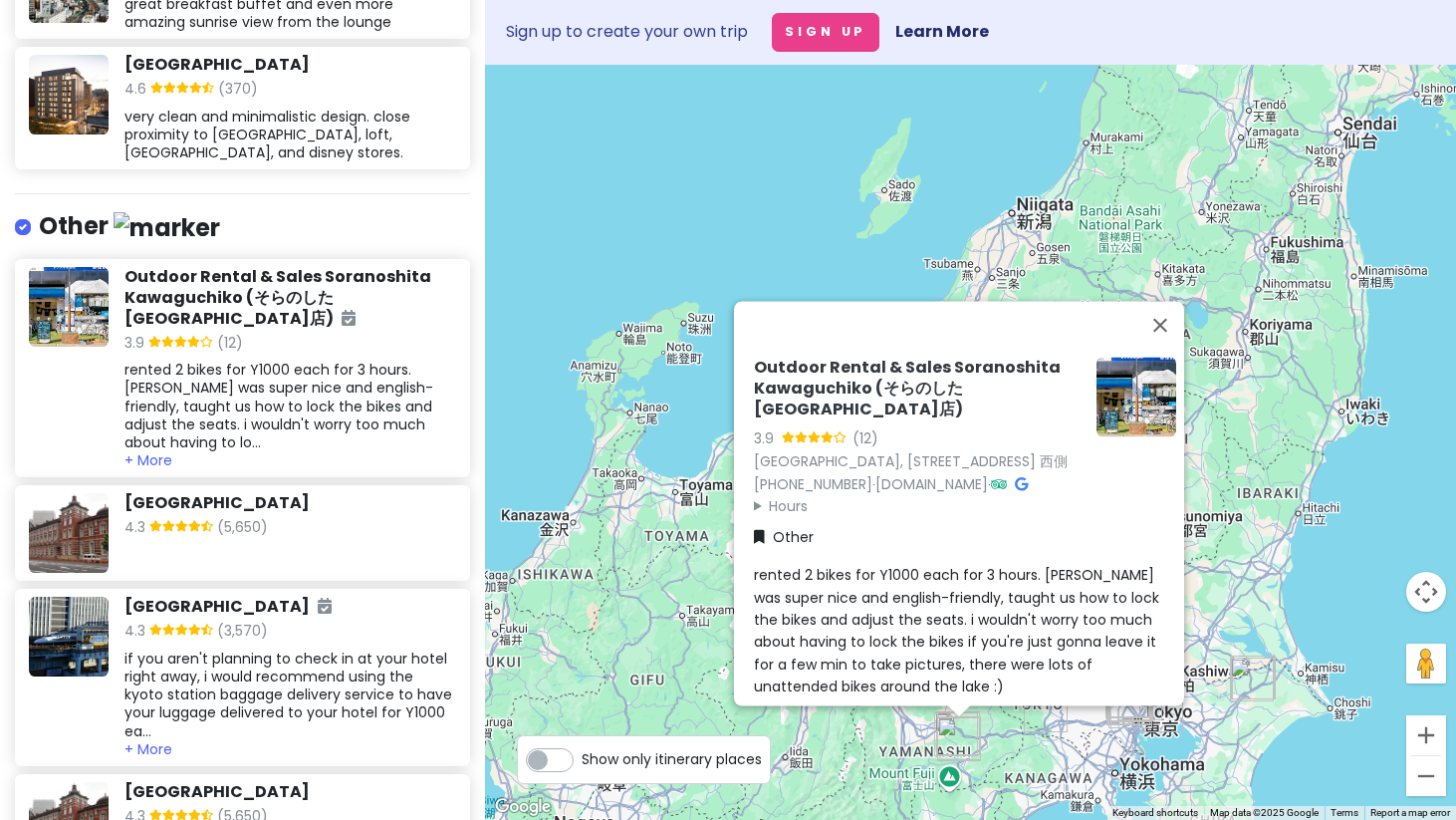 click at bounding box center (999, 483) 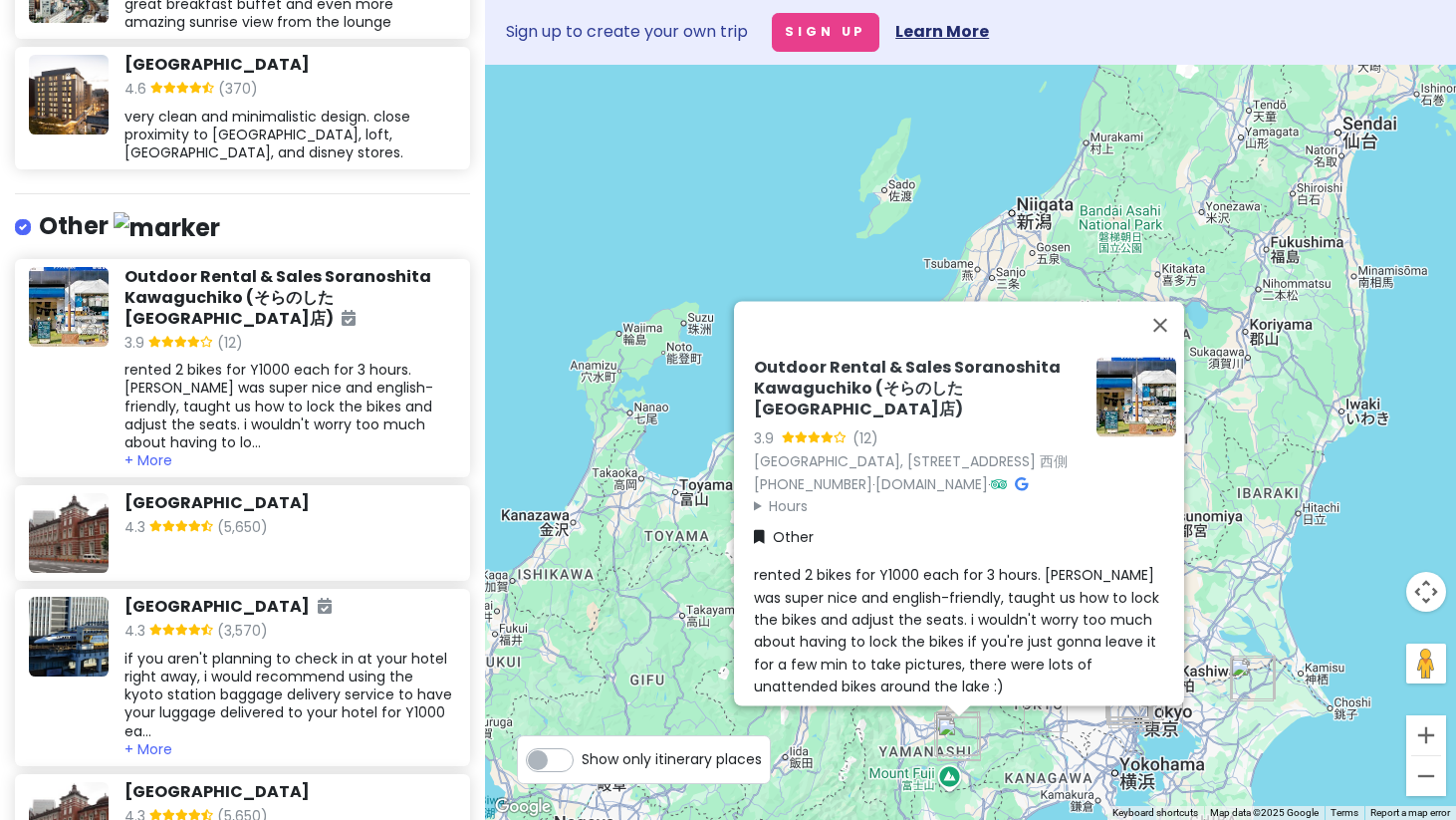 click on "Learn More" at bounding box center (942, 31) 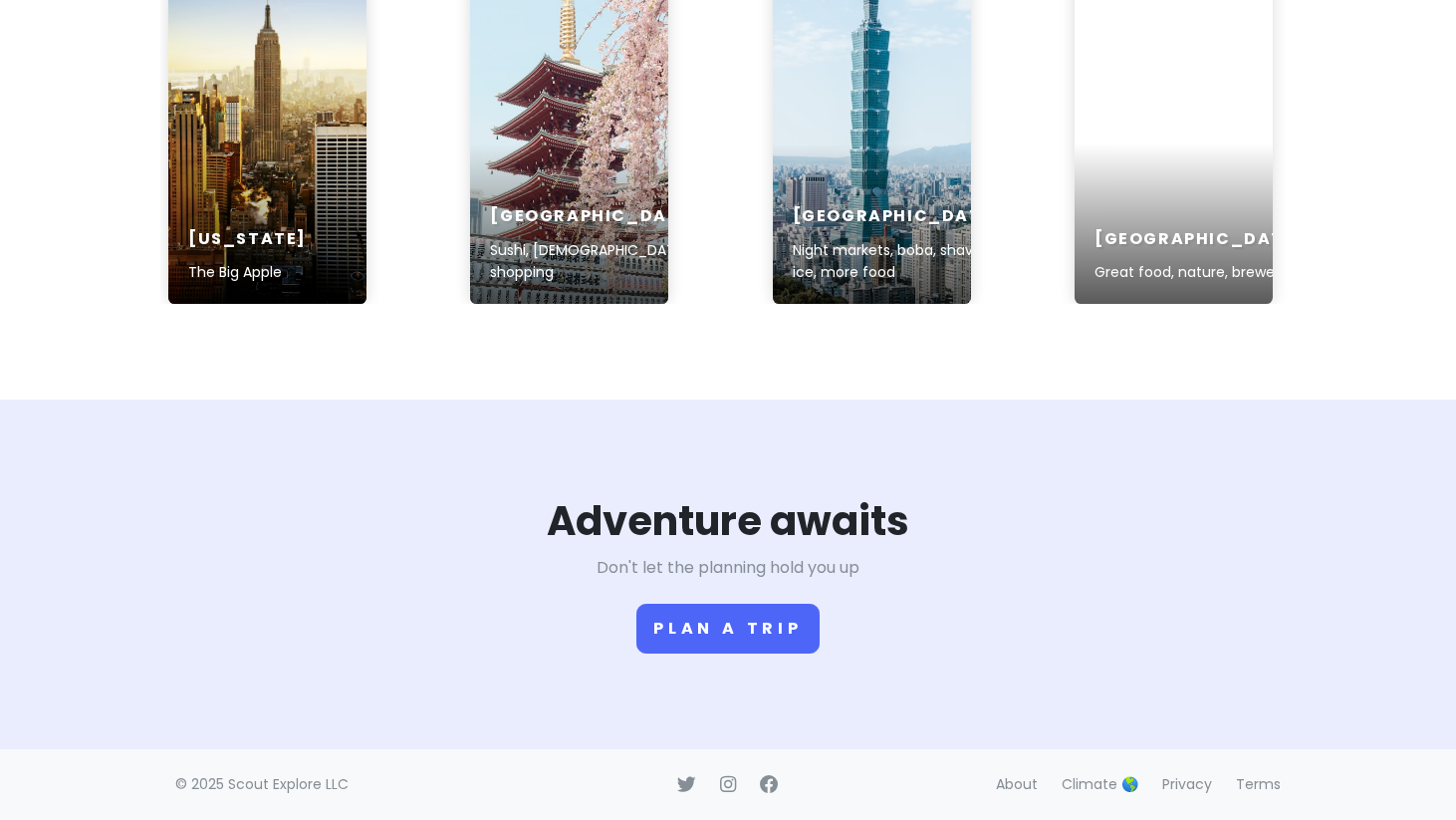 scroll, scrollTop: 3264, scrollLeft: 0, axis: vertical 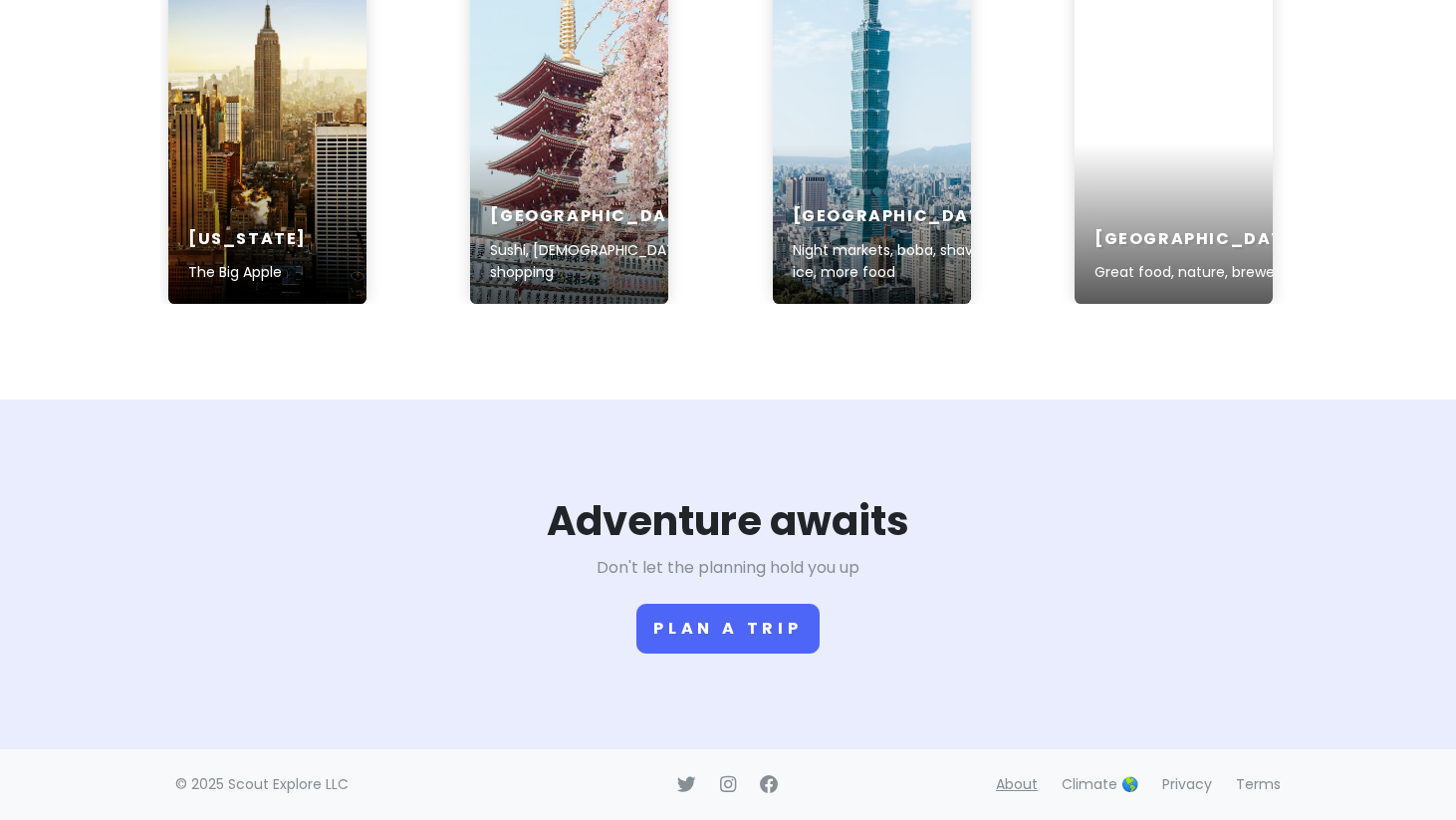 click on "About" at bounding box center (1017, 784) 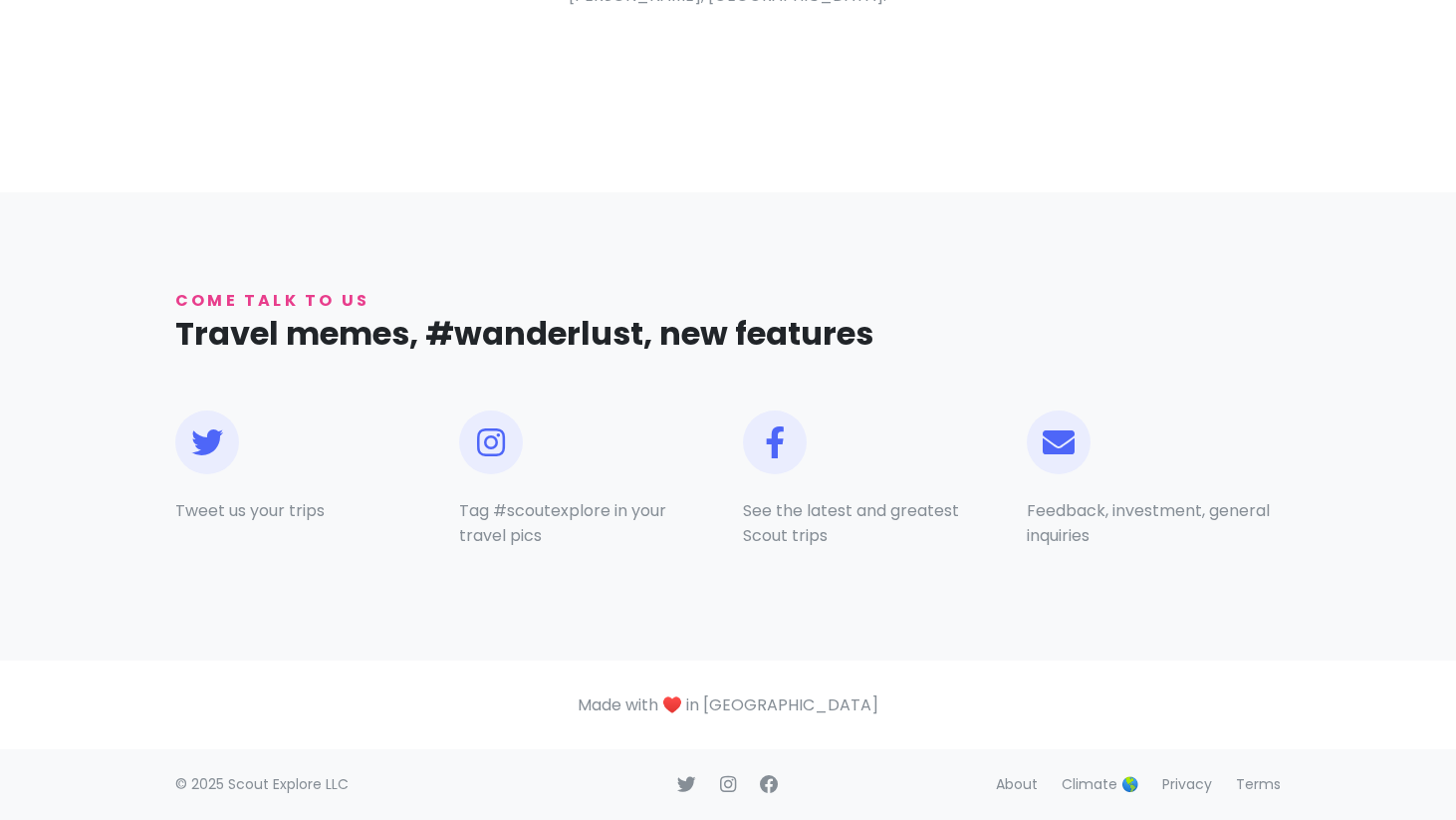 scroll, scrollTop: 1492, scrollLeft: 0, axis: vertical 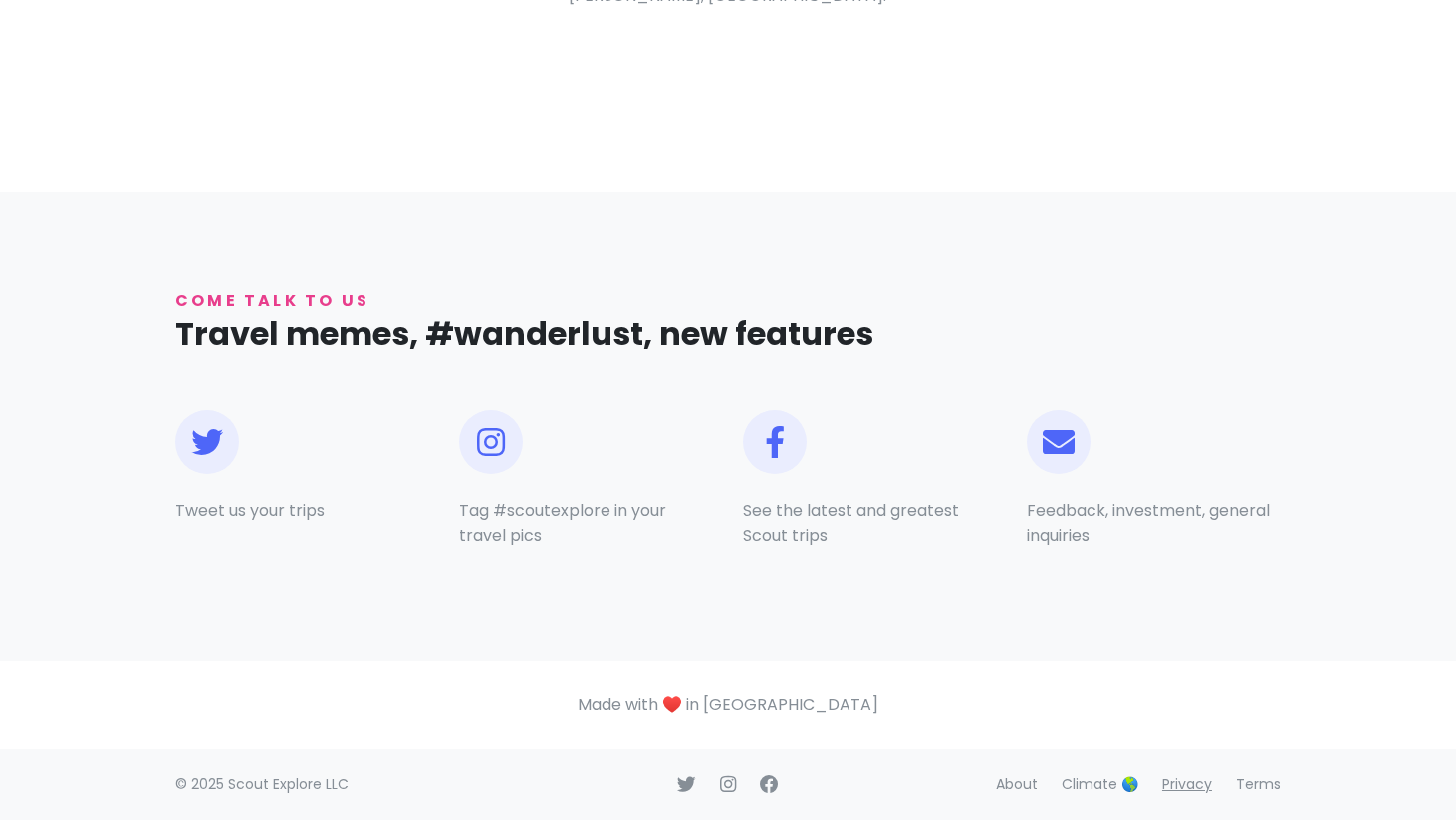 click on "Privacy" at bounding box center (1187, 784) 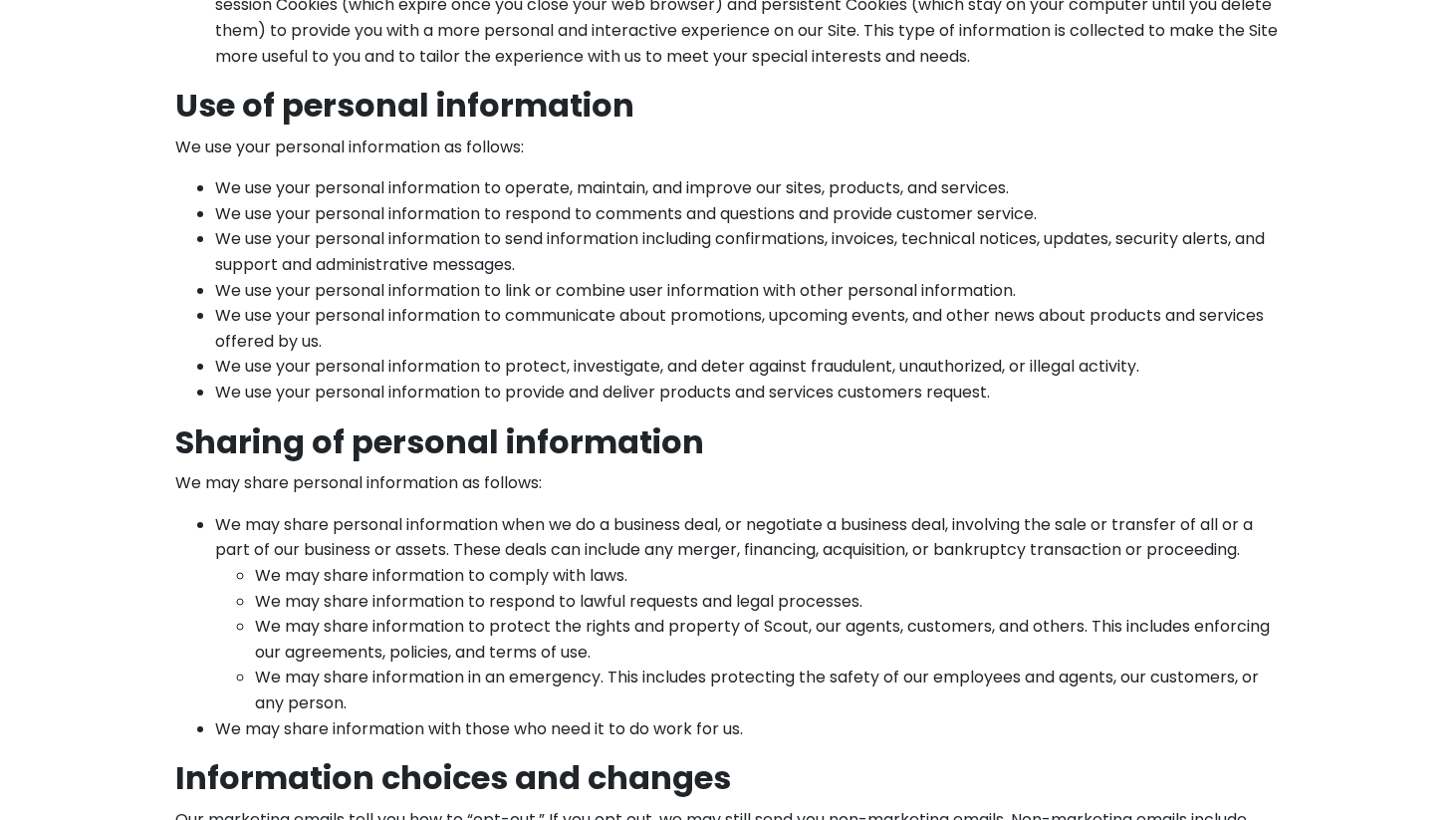 scroll, scrollTop: 864, scrollLeft: 0, axis: vertical 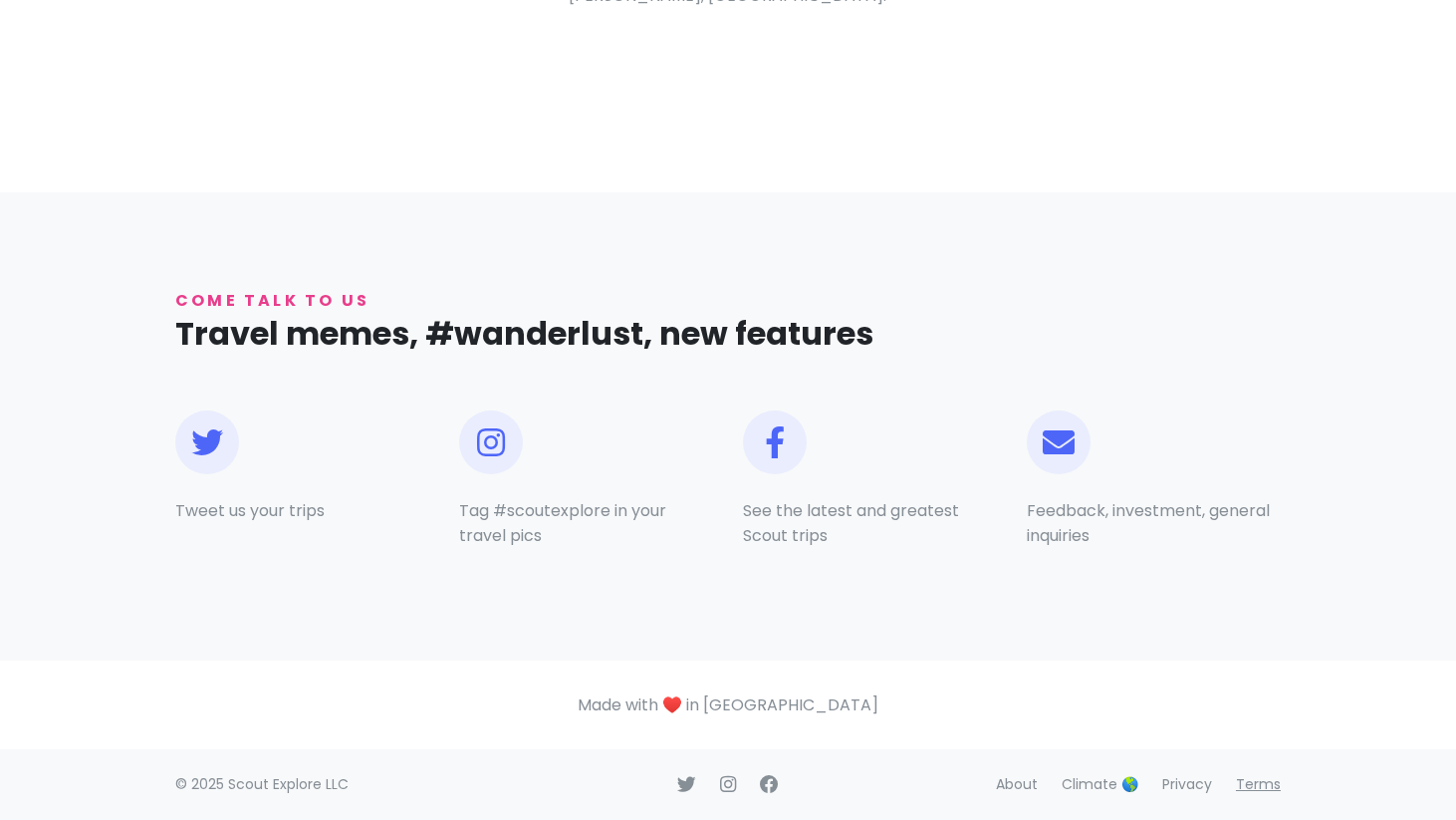 click on "Terms" at bounding box center [1258, 784] 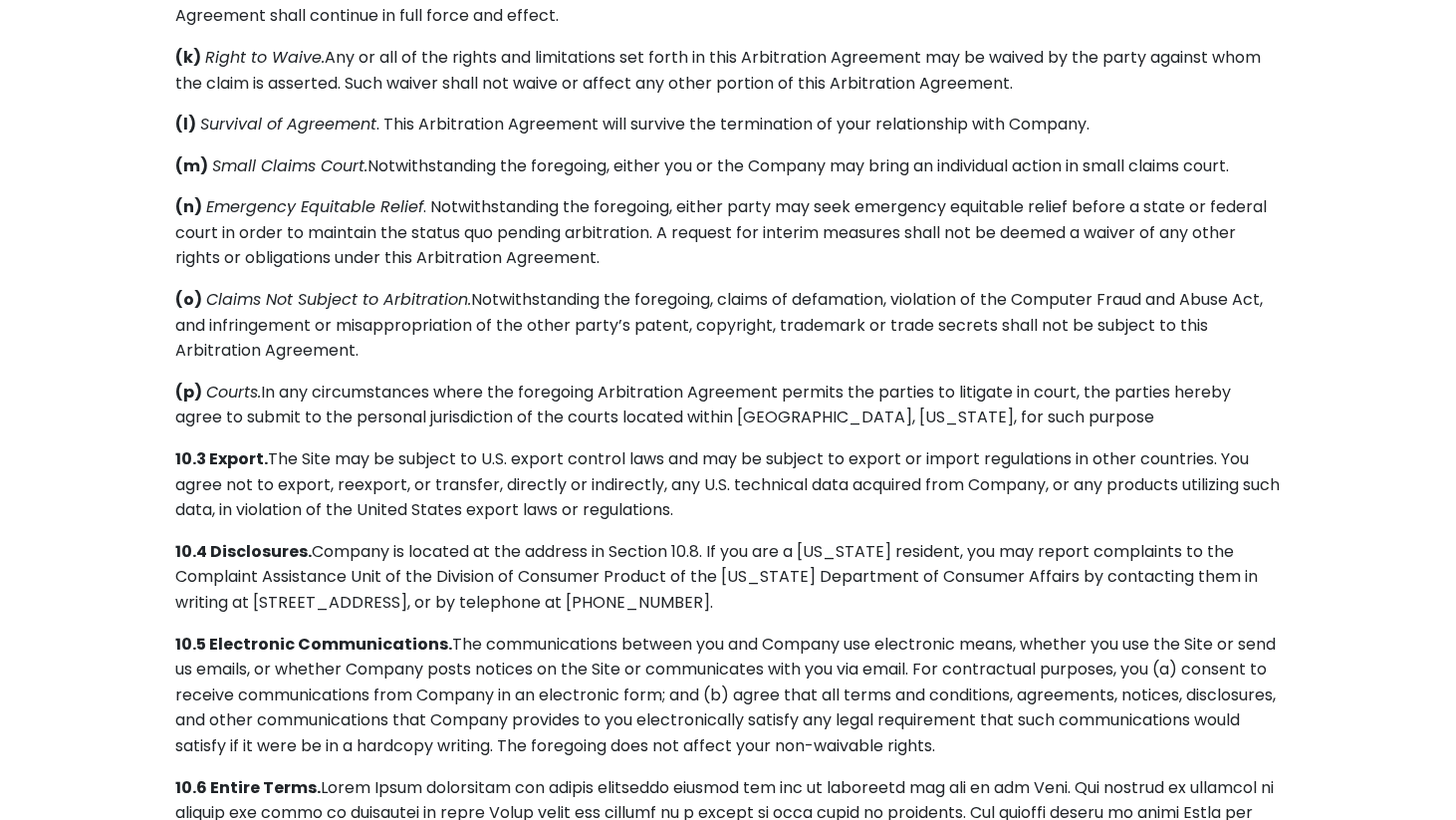 scroll, scrollTop: 7366, scrollLeft: 0, axis: vertical 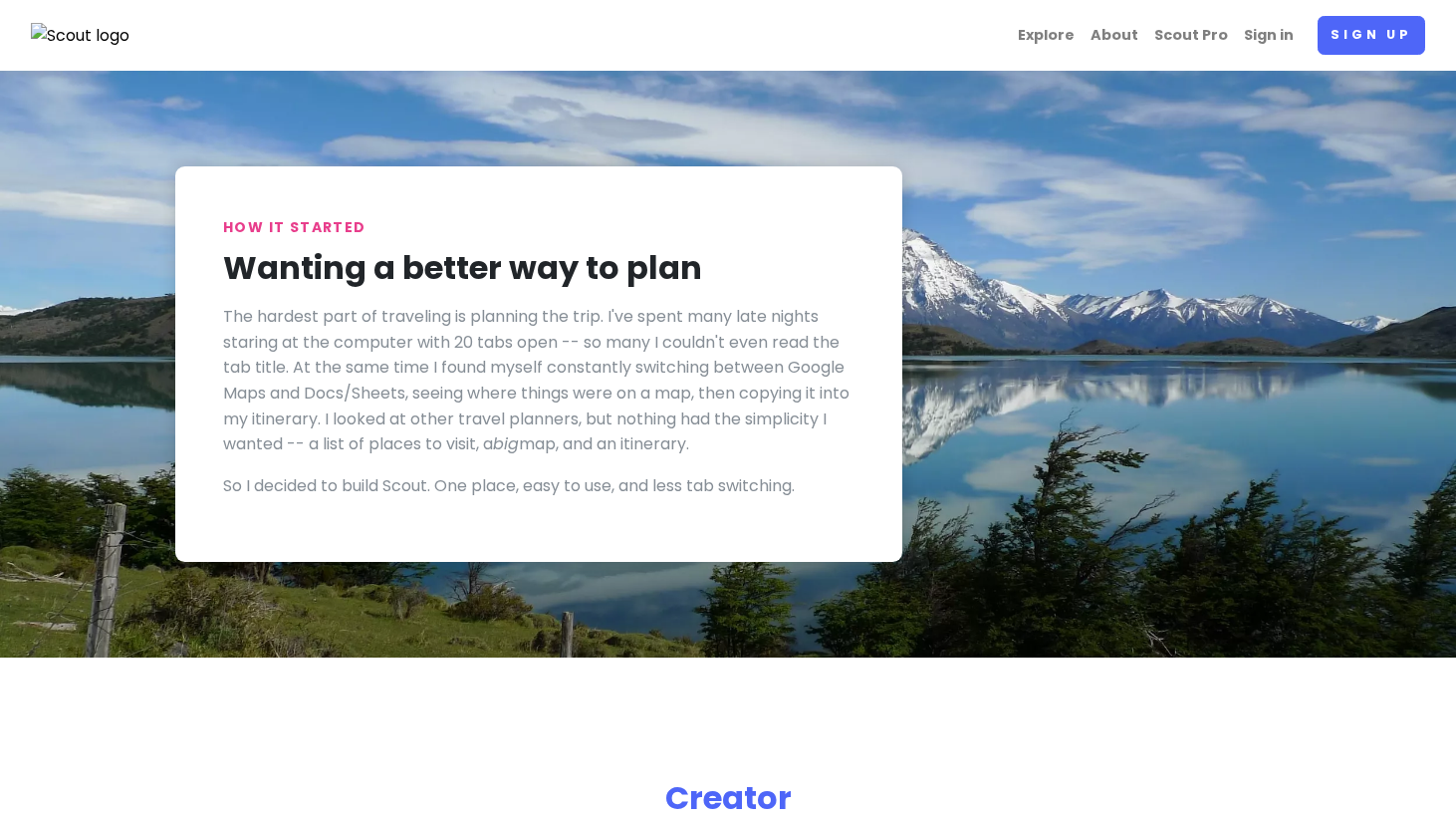 click at bounding box center [728, 364] 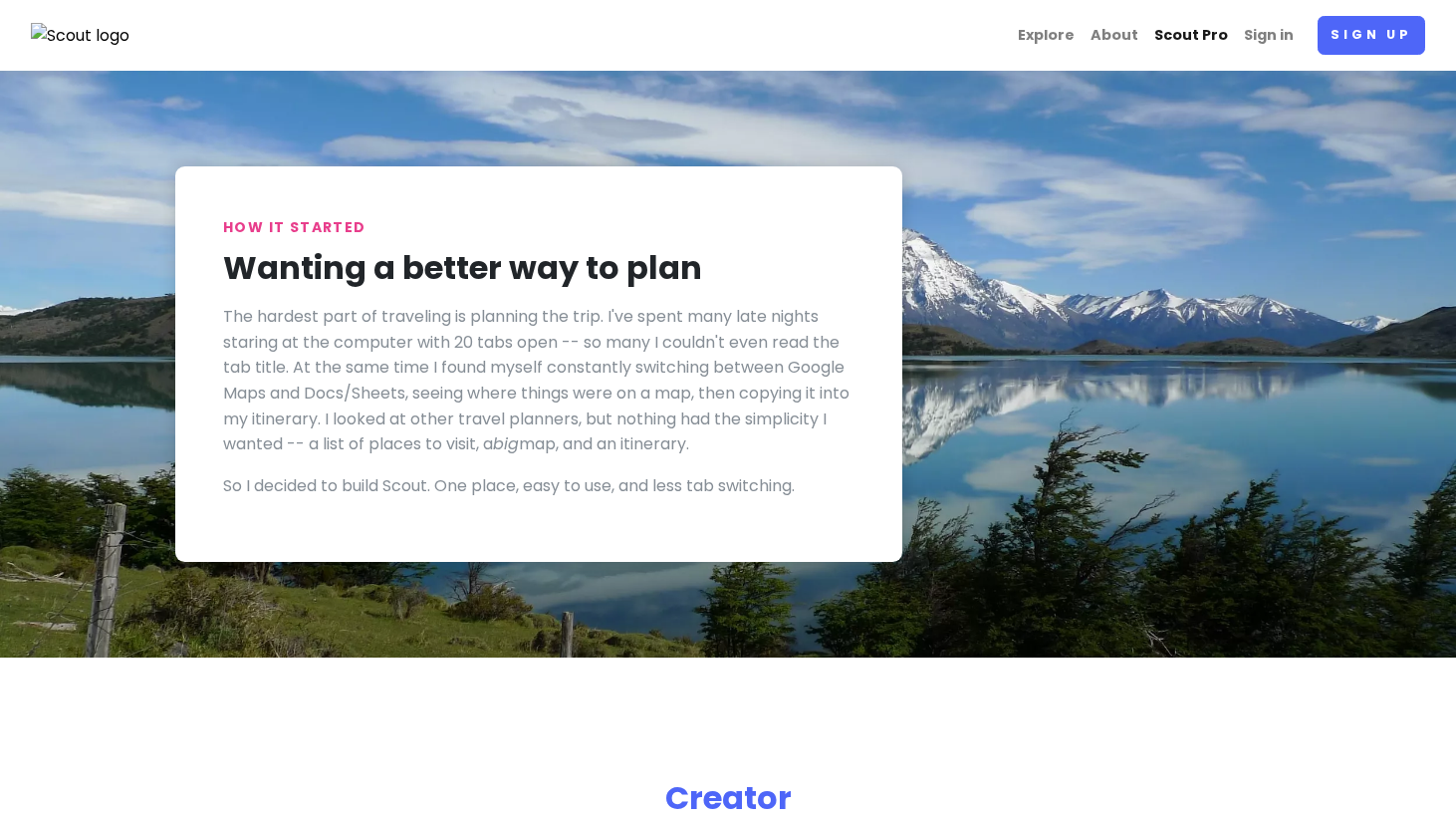 click on "Scout Pro" at bounding box center (1191, 35) 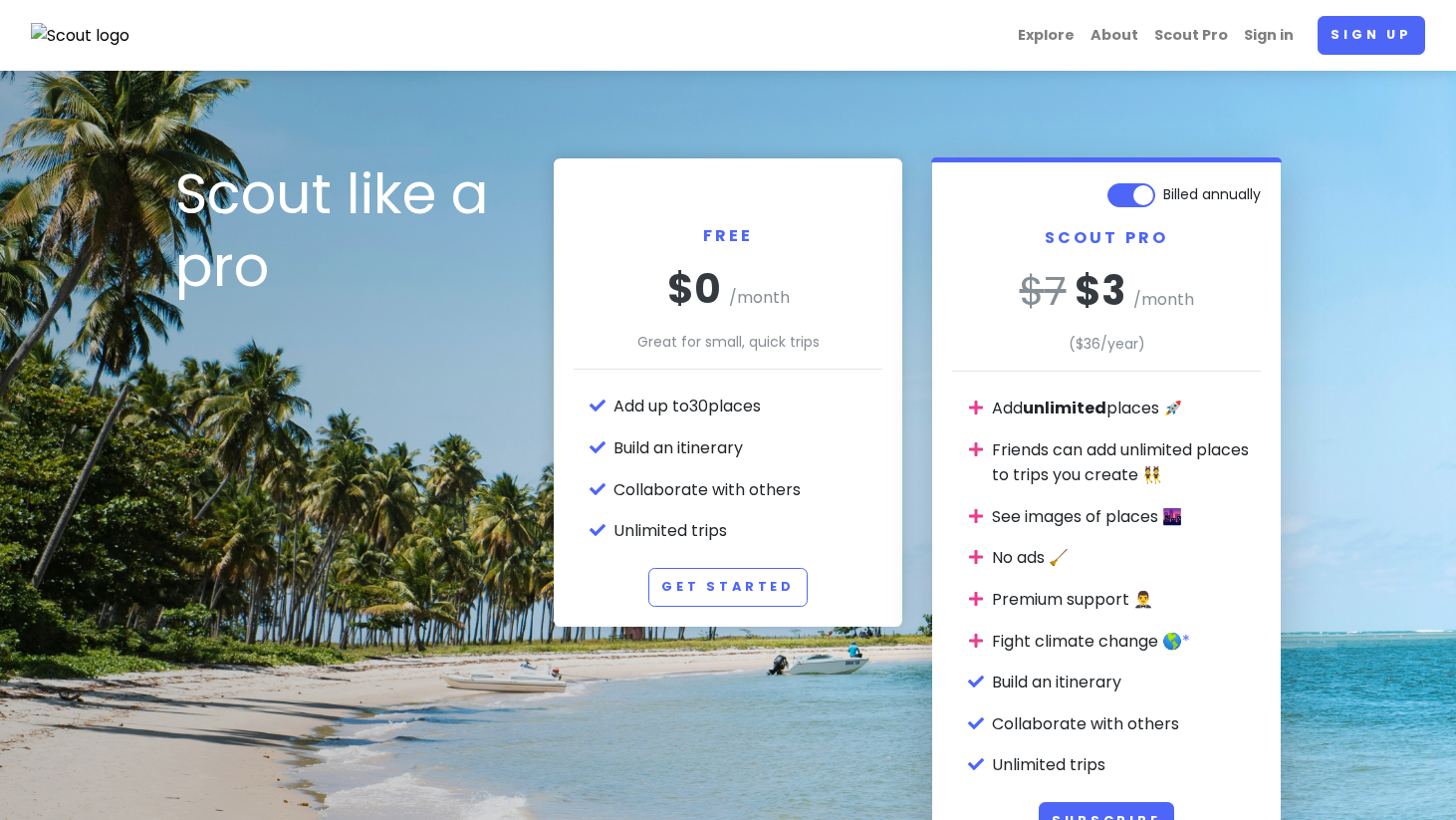 scroll, scrollTop: 214, scrollLeft: 0, axis: vertical 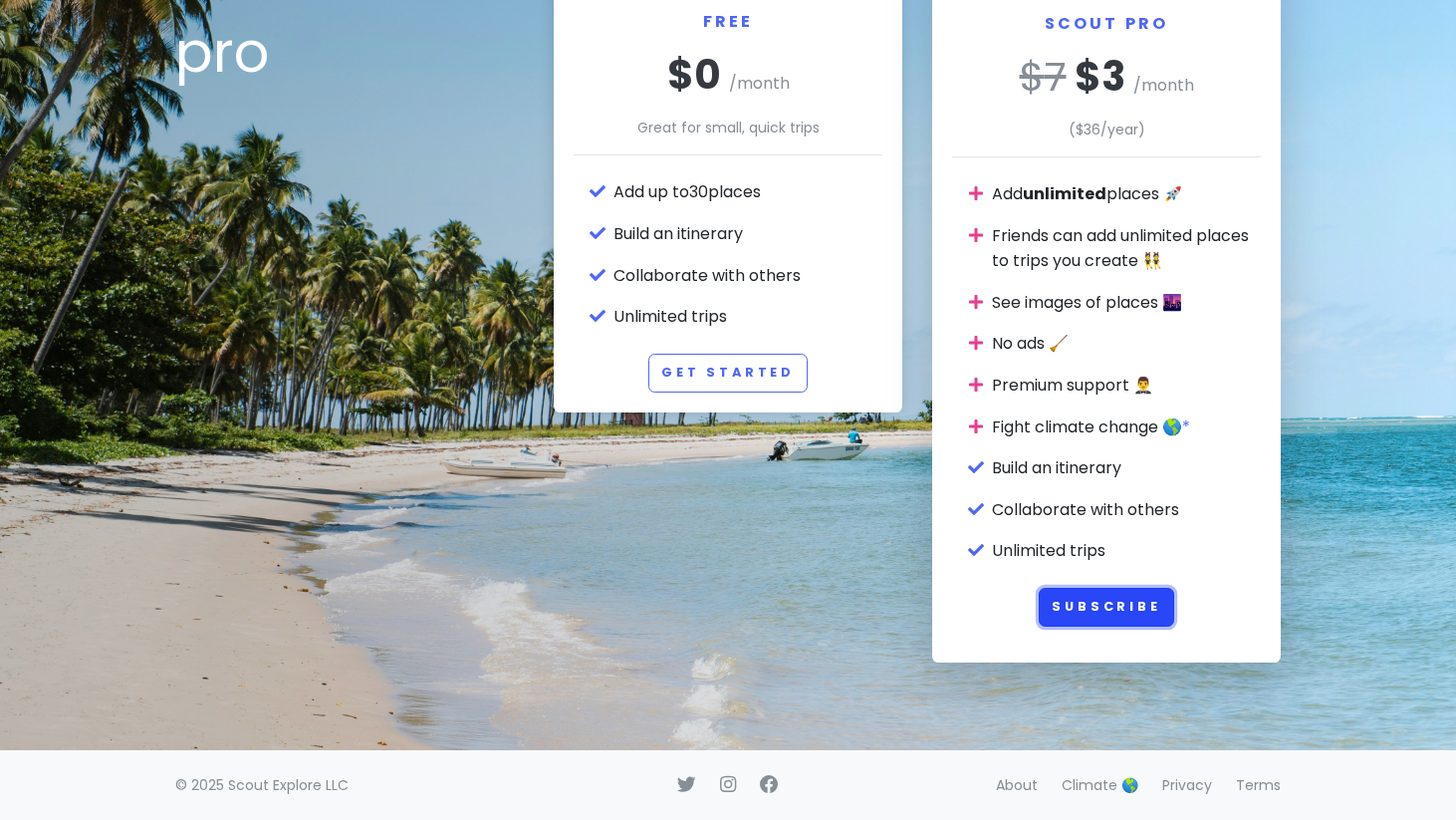 click on "Subscribe" at bounding box center (1106, 607) 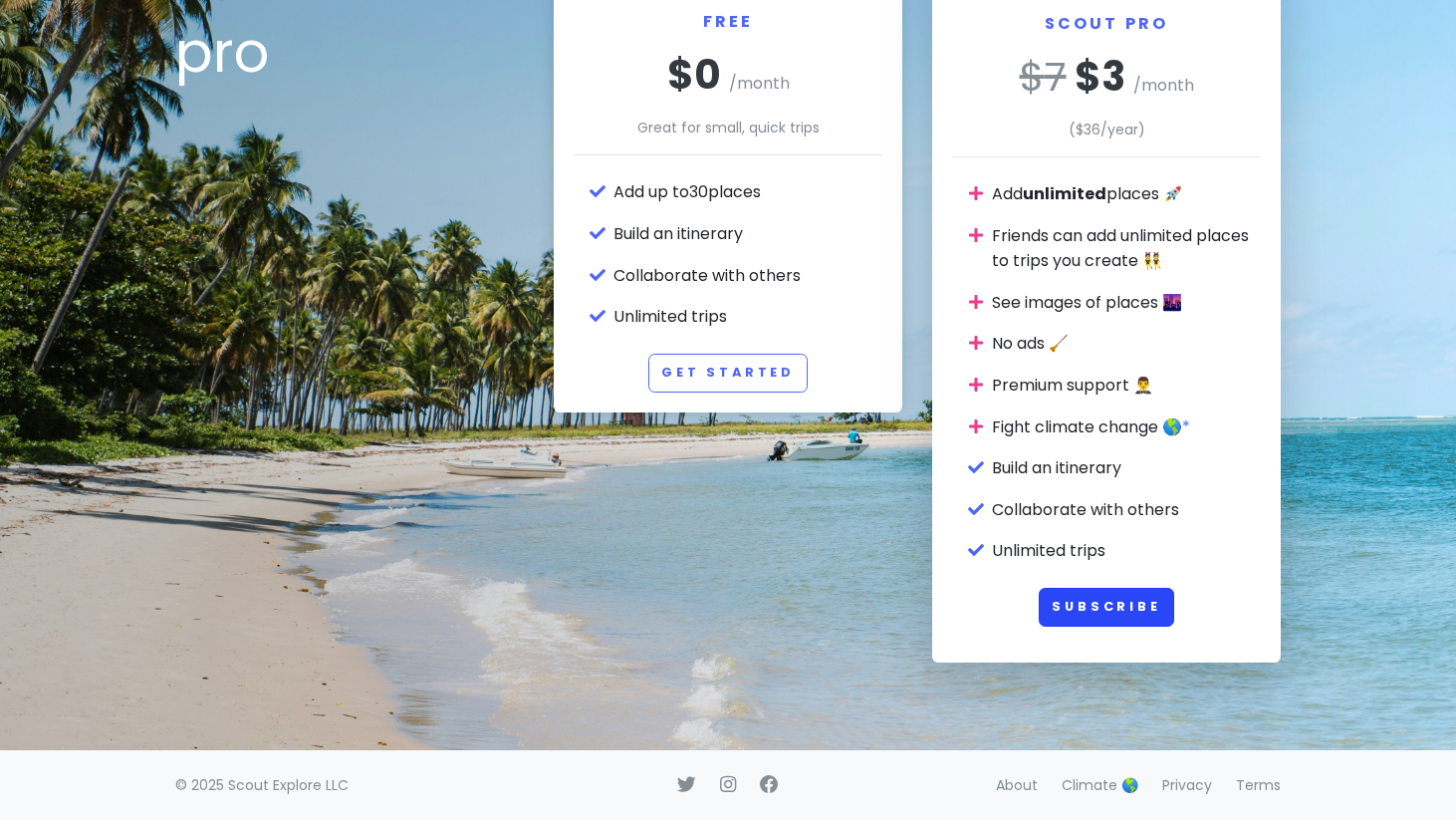 scroll, scrollTop: 0, scrollLeft: 0, axis: both 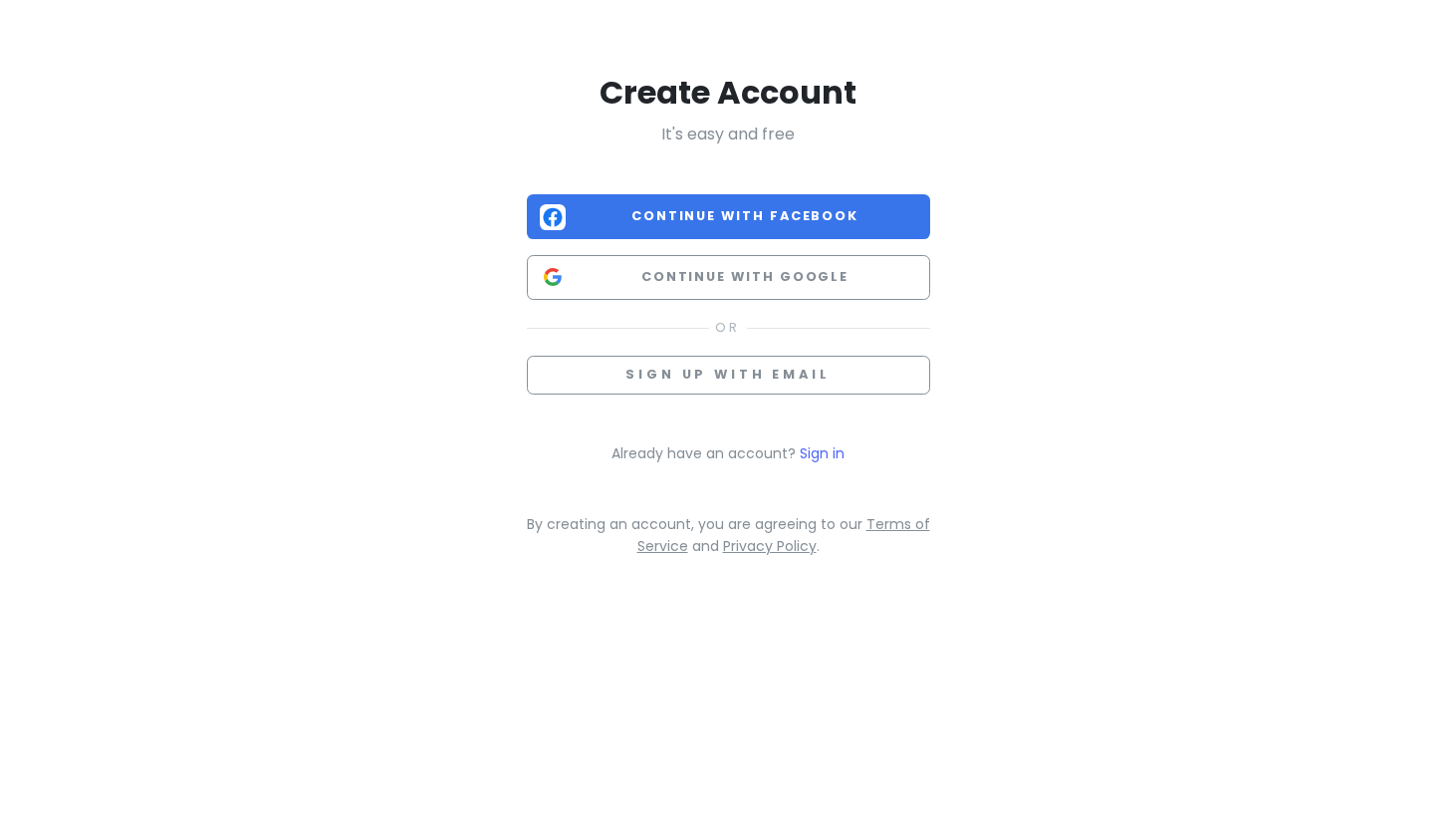 click on "Create Account It's easy and free Continue with Facebook Continue with Google Sign up with email Already have an account?   Sign in By creating an account, you are agreeing to our   Terms of Service   and   Privacy Policy ." at bounding box center (728, 310) 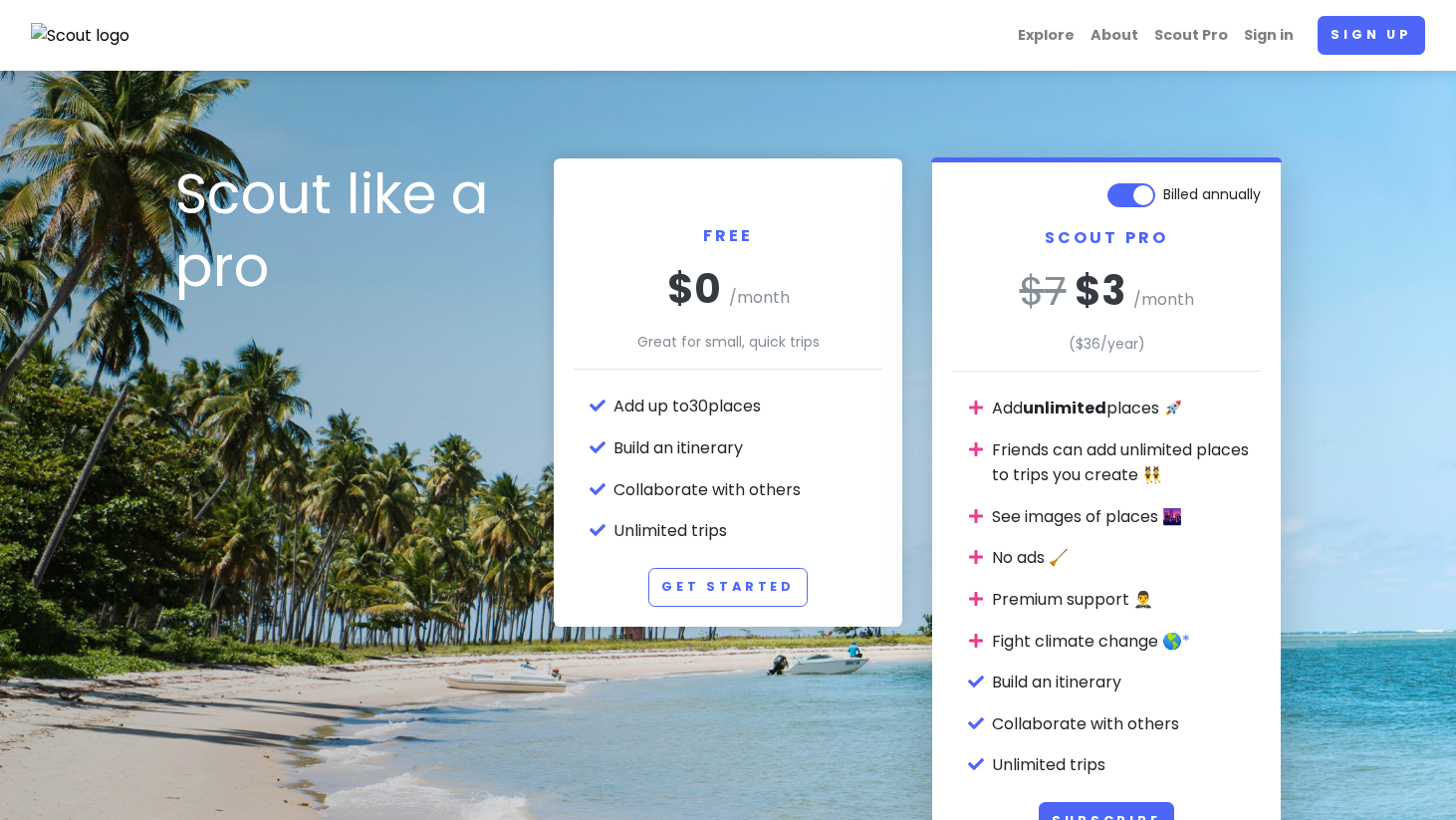 click on "Scout like a pro Free $0 /month Great for small, quick trips Add up to  30  places Build an itinerary Collaborate with others Unlimited trips Get Started Billed annually Scout Pro $ 7 $ 3 /month ($ 36  /year) Add  unlimited  places 🚀 Friends can add unlimited places to trips you create 👯 See images of places 🌆 No ads 🧹 Premium support 🤵‍♂️ Fight climate change   🌎* Build an itinerary Collaborate with others Unlimited trips Subscribe" at bounding box center (728, 517) 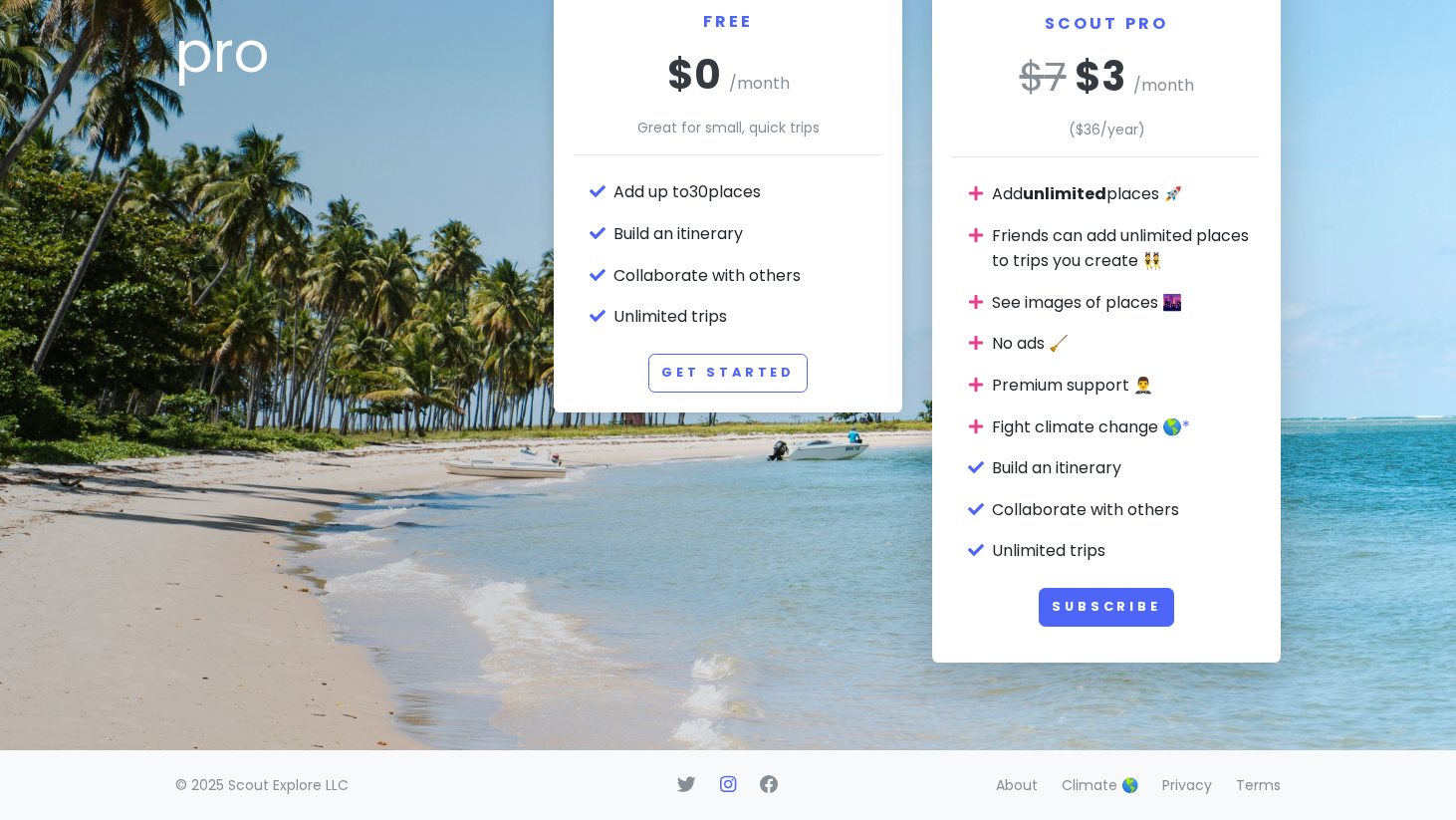 click at bounding box center [728, 784] 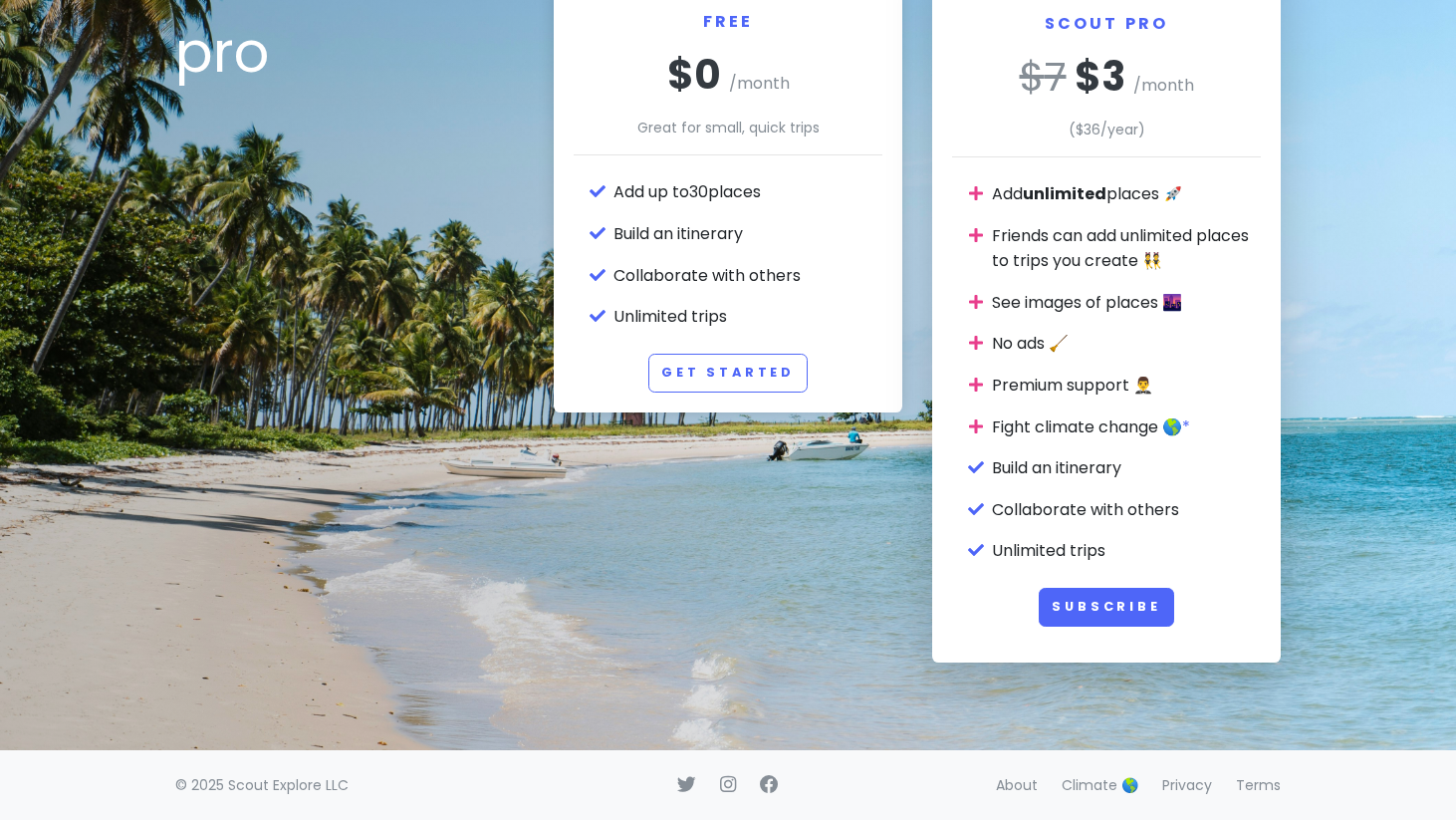 click at bounding box center [728, 785] 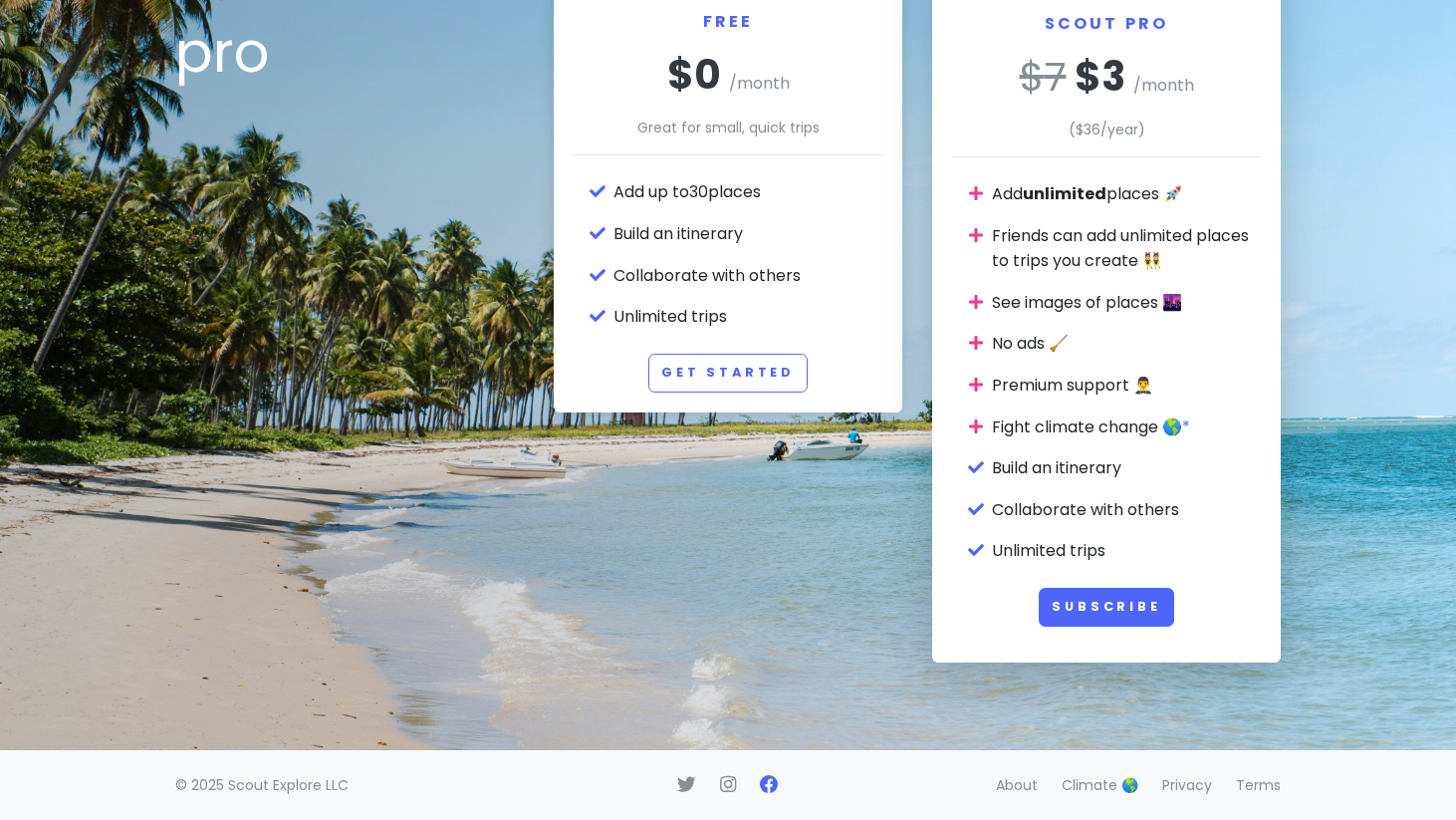 click at bounding box center [769, 784] 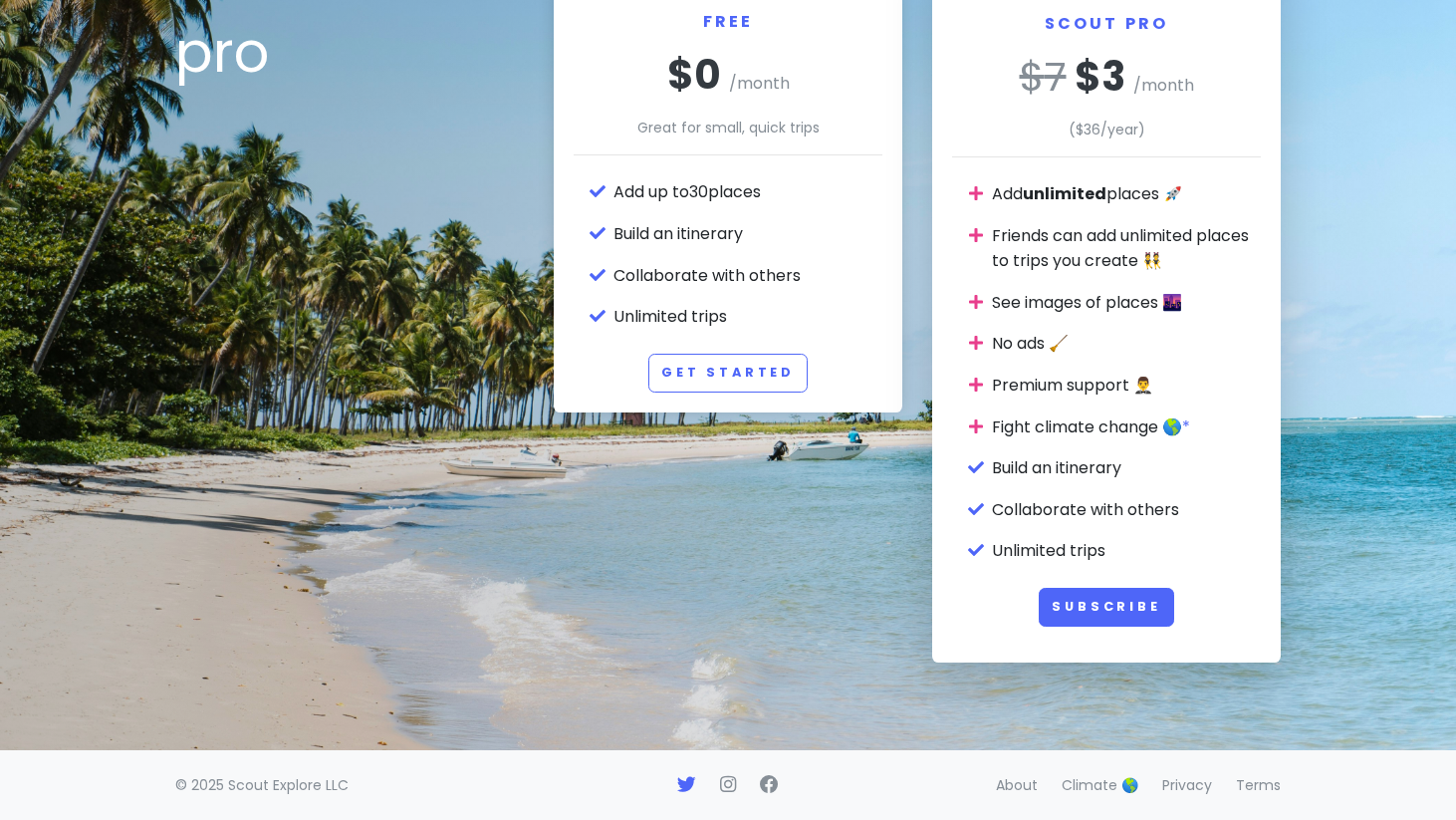 click at bounding box center (686, 784) 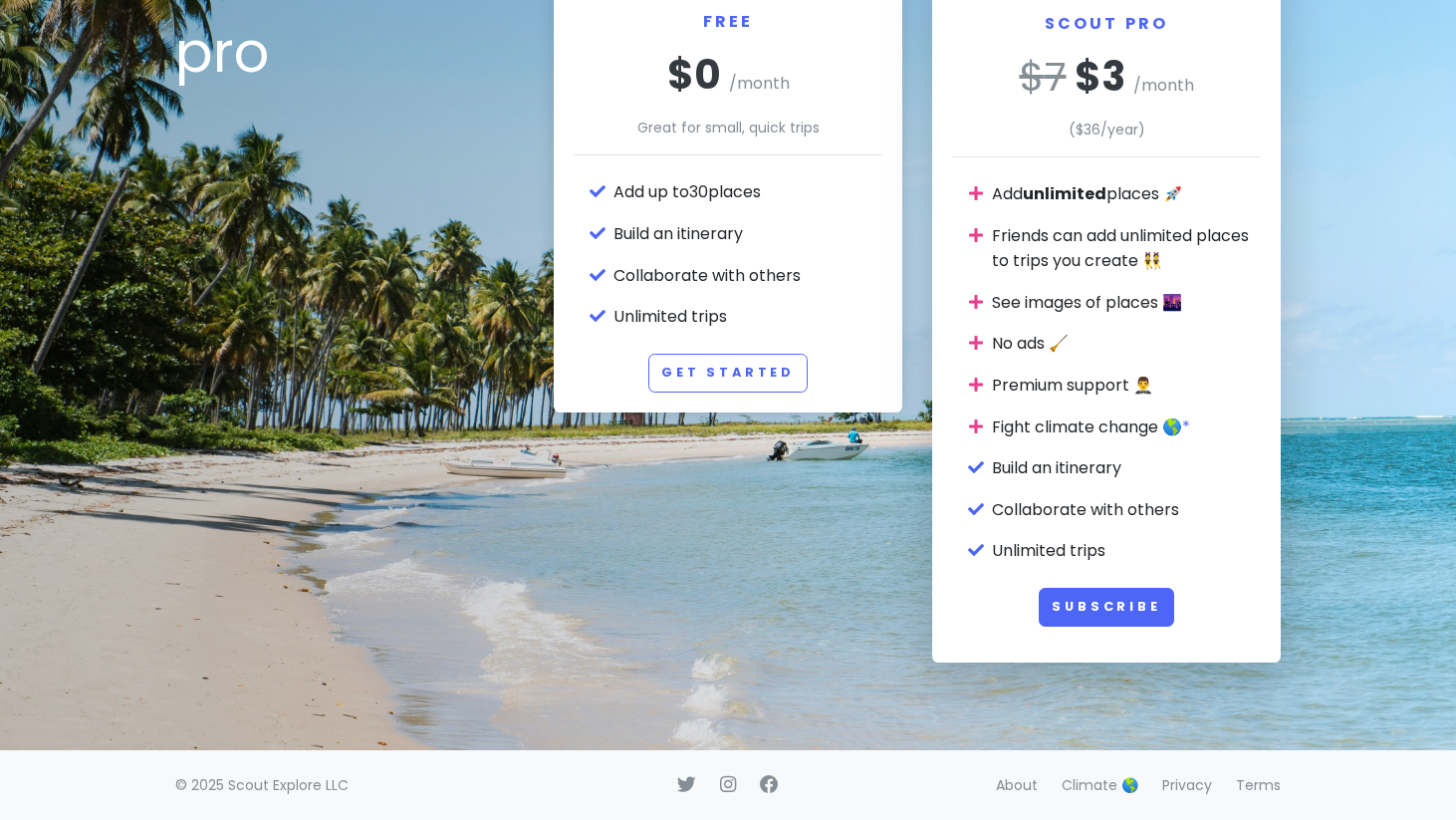 click on "Scout like a pro" at bounding box center (350, 303) 